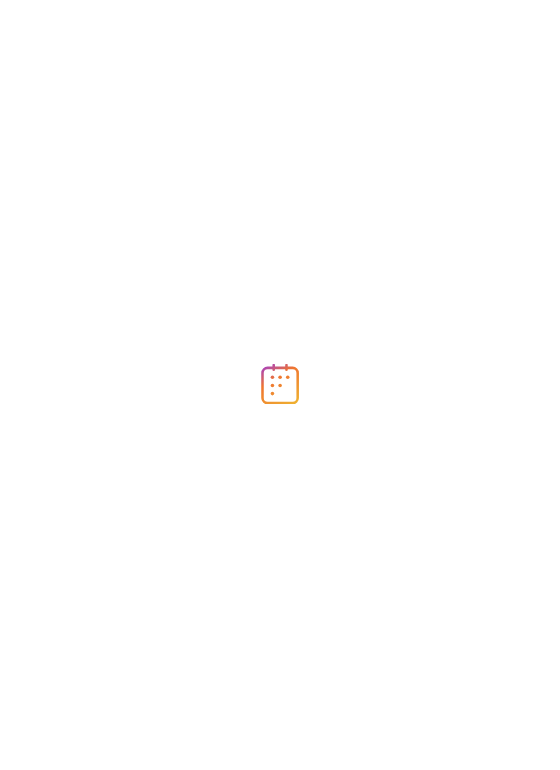 scroll, scrollTop: 0, scrollLeft: 0, axis: both 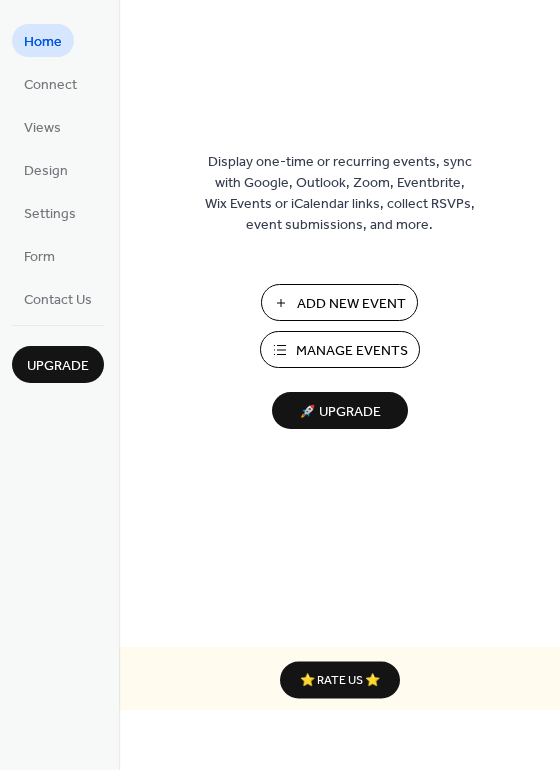 click on "Manage Events" at bounding box center (352, 351) 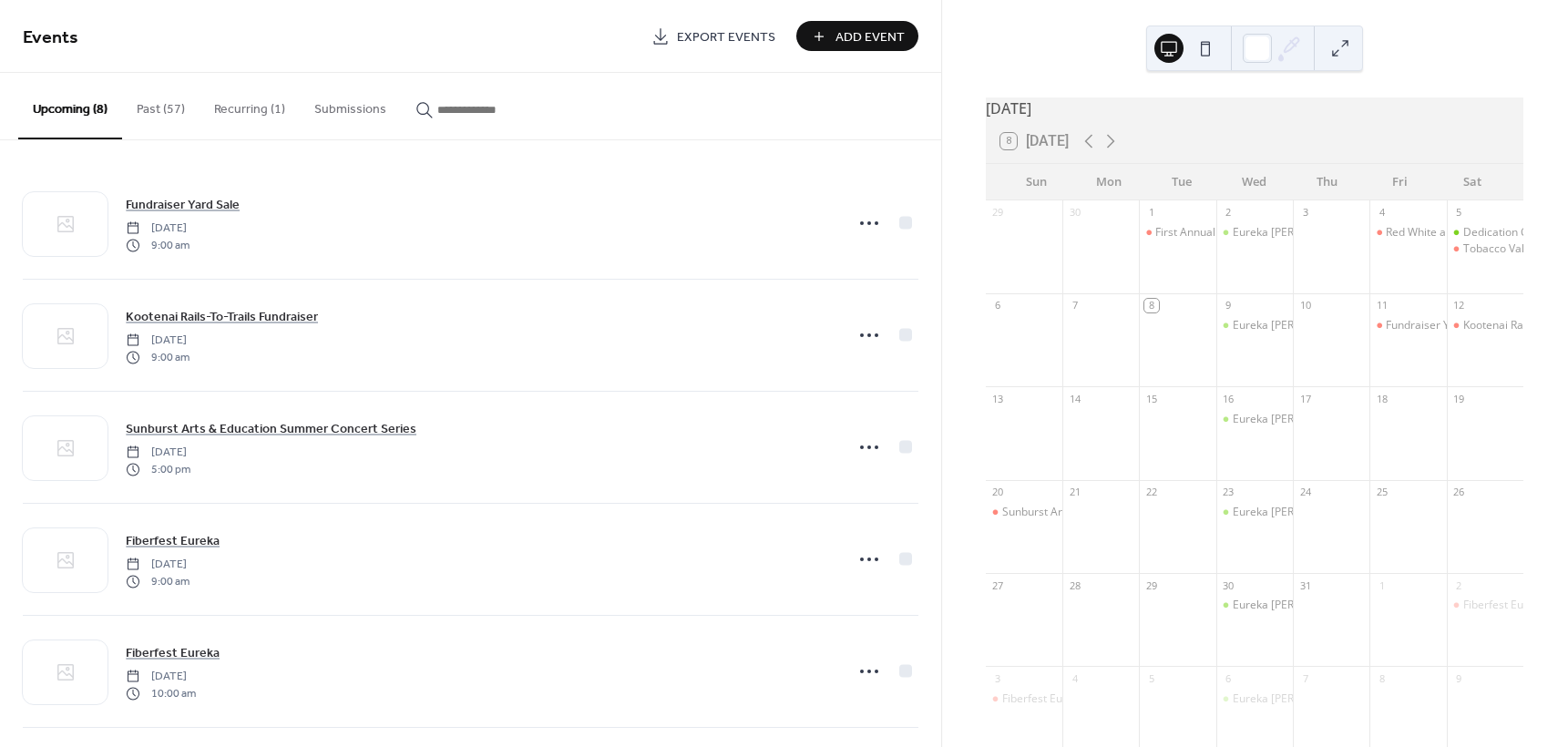 scroll, scrollTop: 0, scrollLeft: 0, axis: both 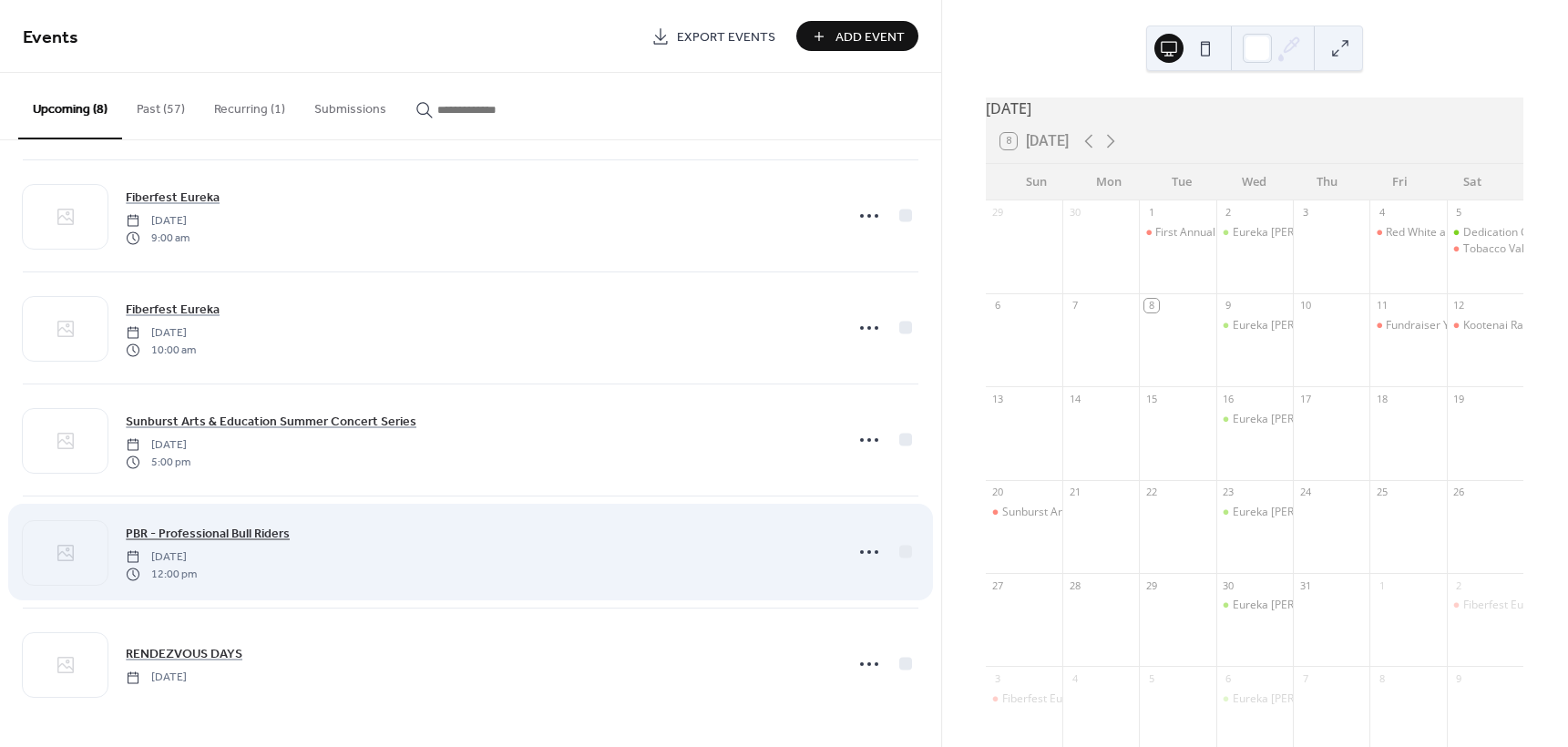 click on "PBR - Professional Bull Riders" at bounding box center [208, 534] 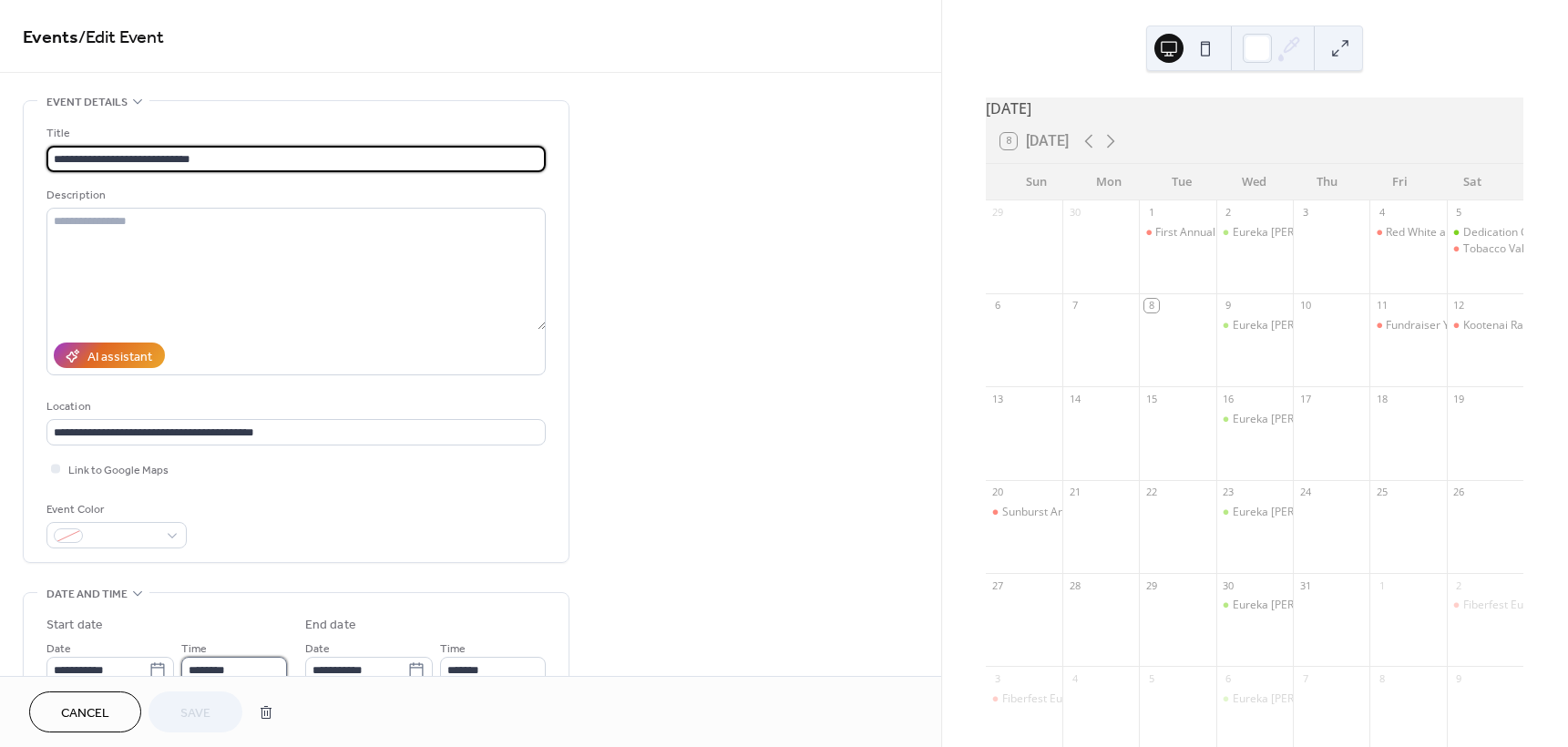 click on "********" at bounding box center (234, 670) 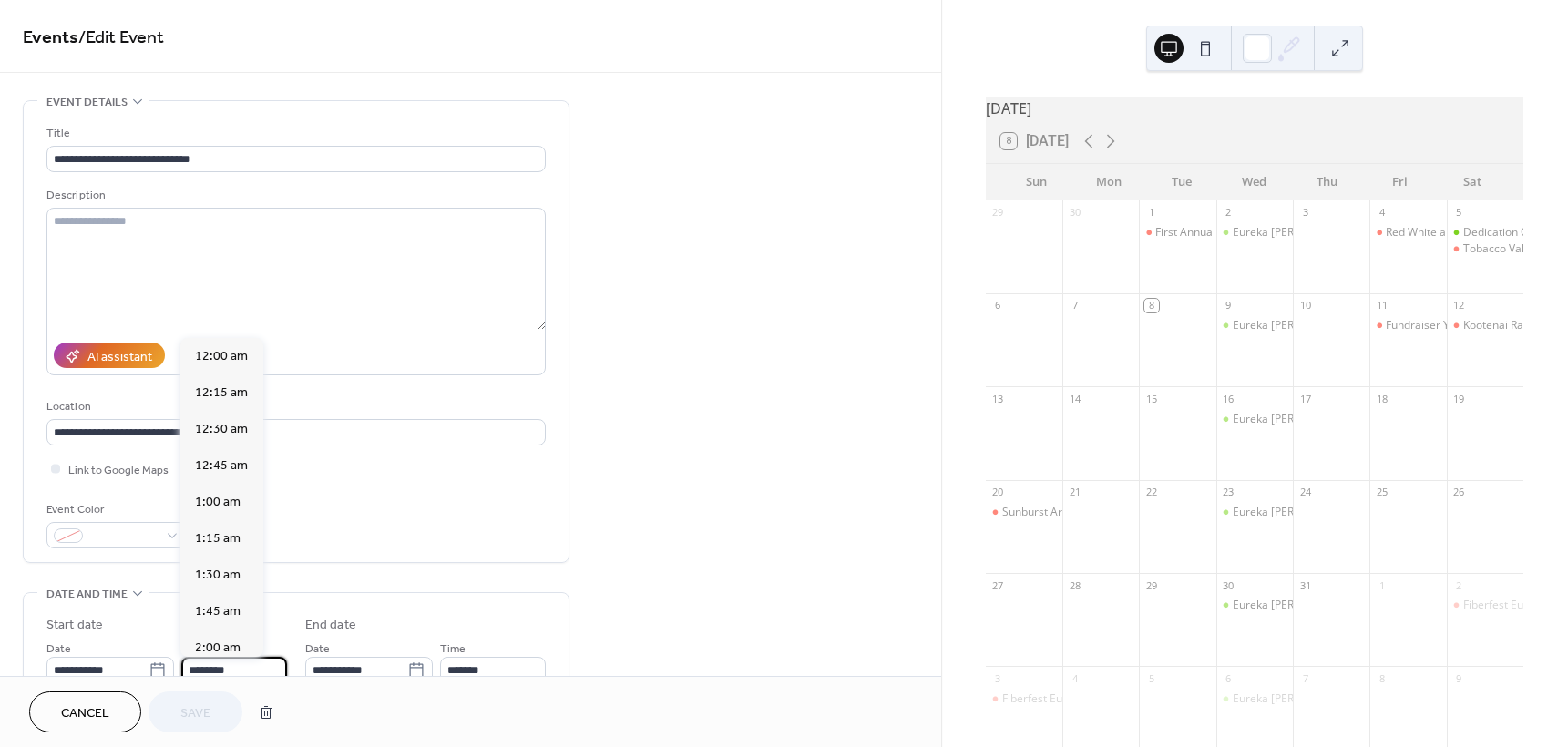 scroll, scrollTop: 1793, scrollLeft: 0, axis: vertical 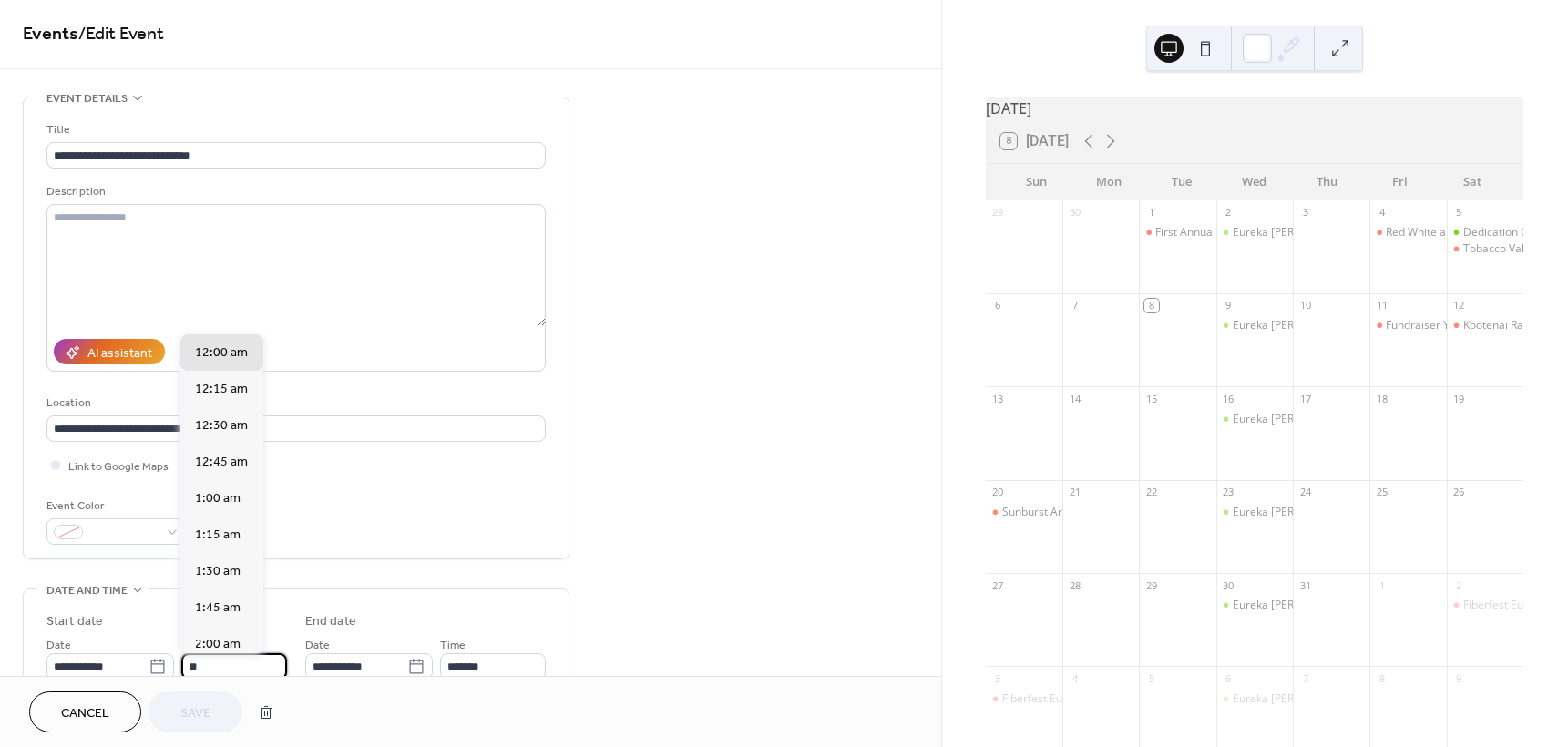 type on "*" 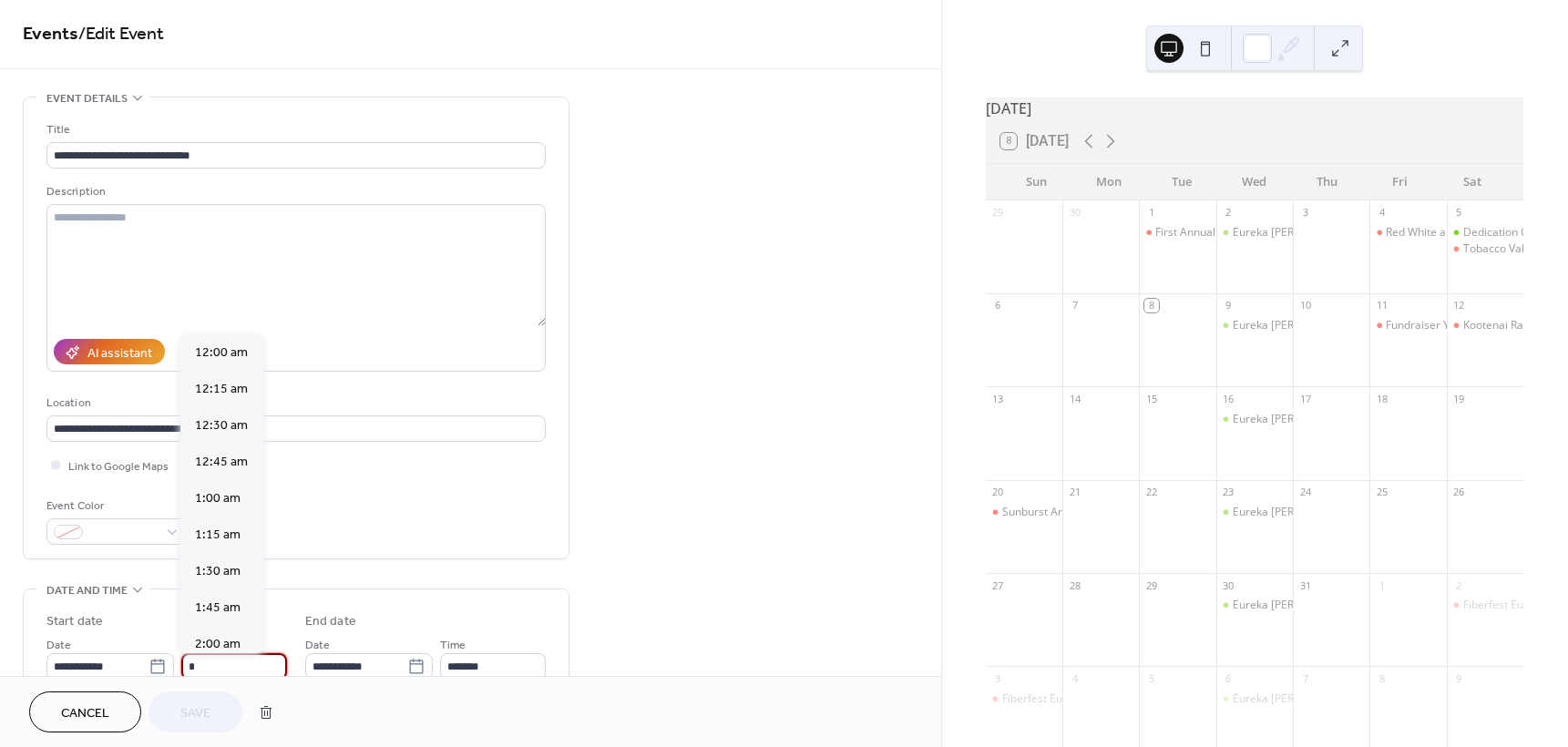 scroll, scrollTop: 1195, scrollLeft: 0, axis: vertical 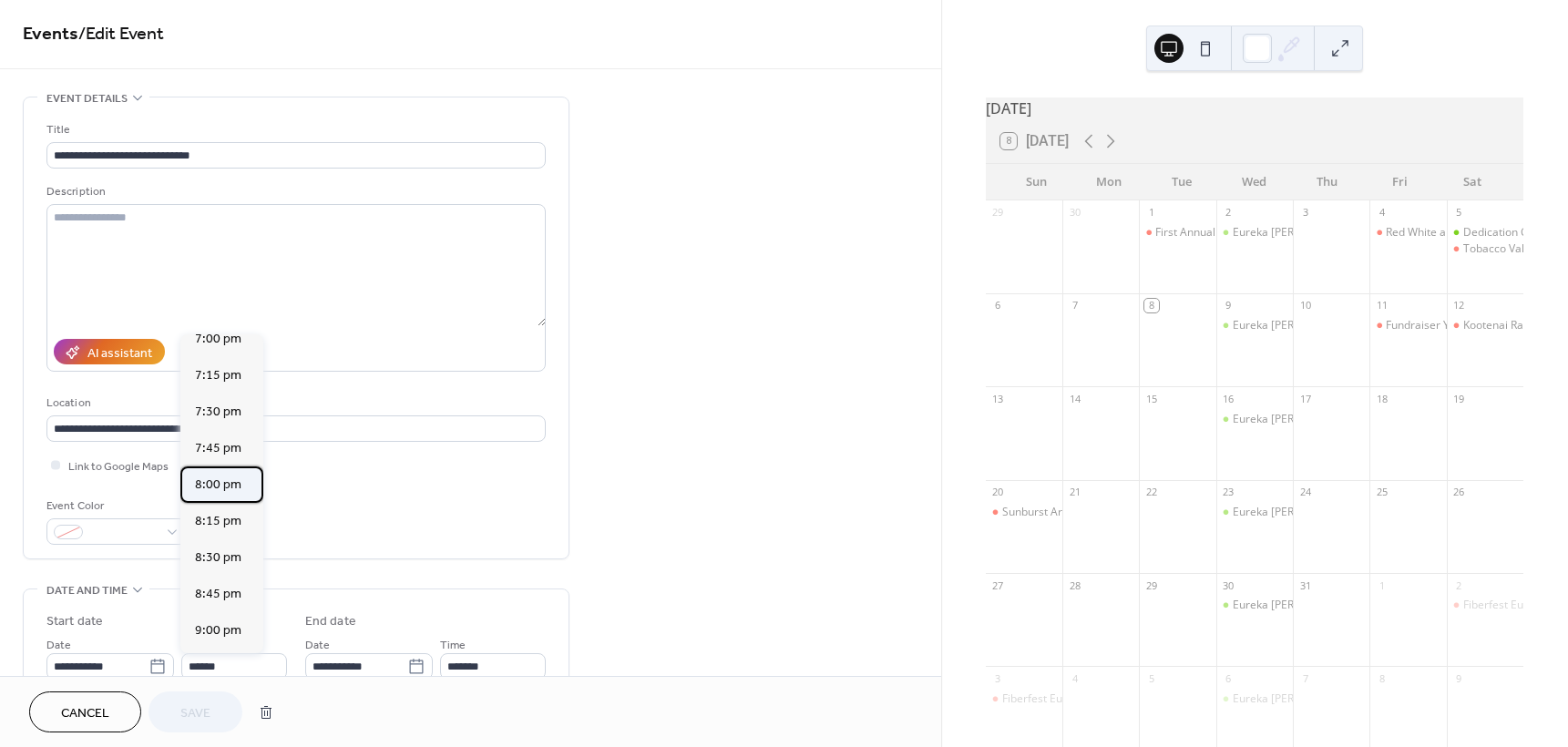 click on "8:00 pm" at bounding box center [218, 485] 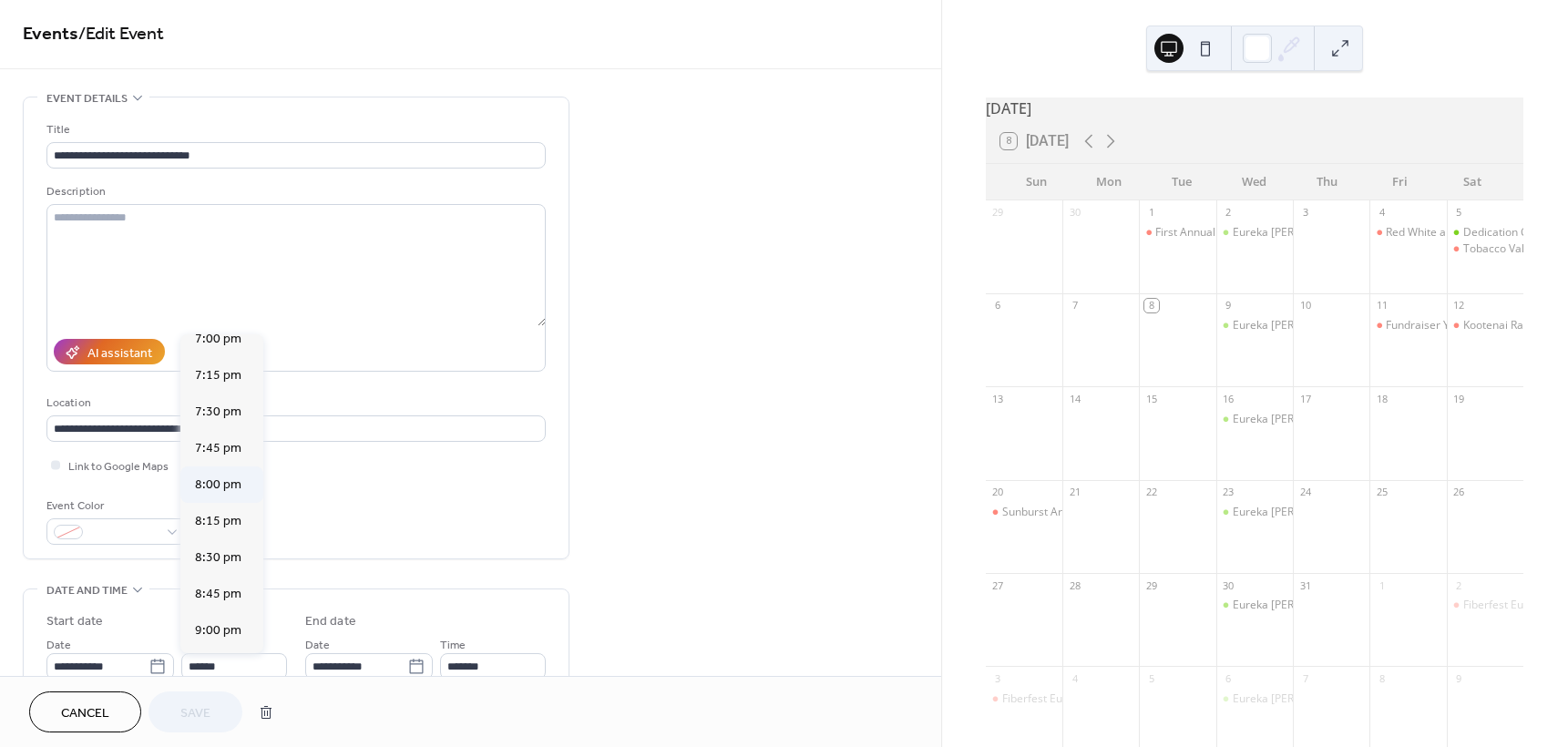 type on "*******" 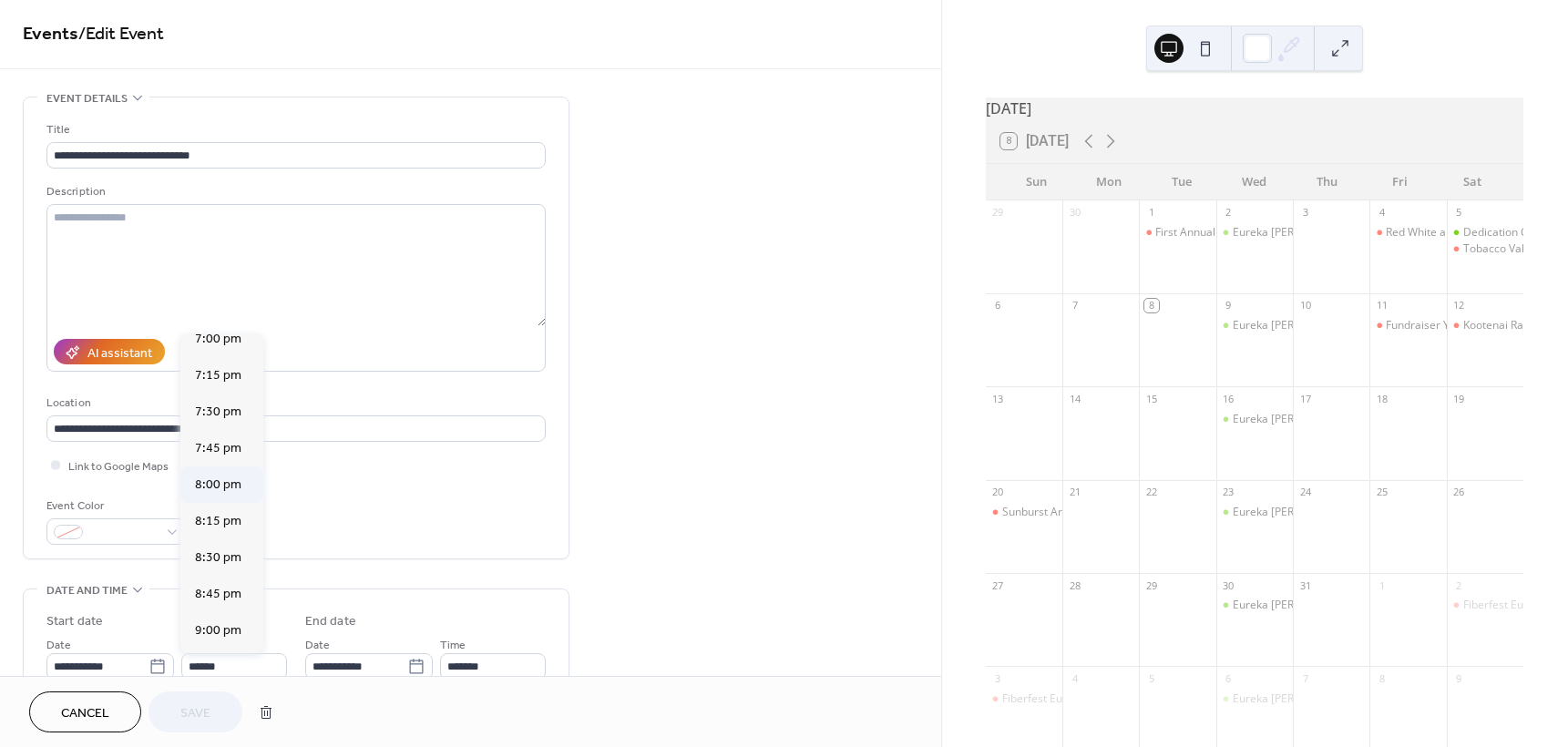 type on "*******" 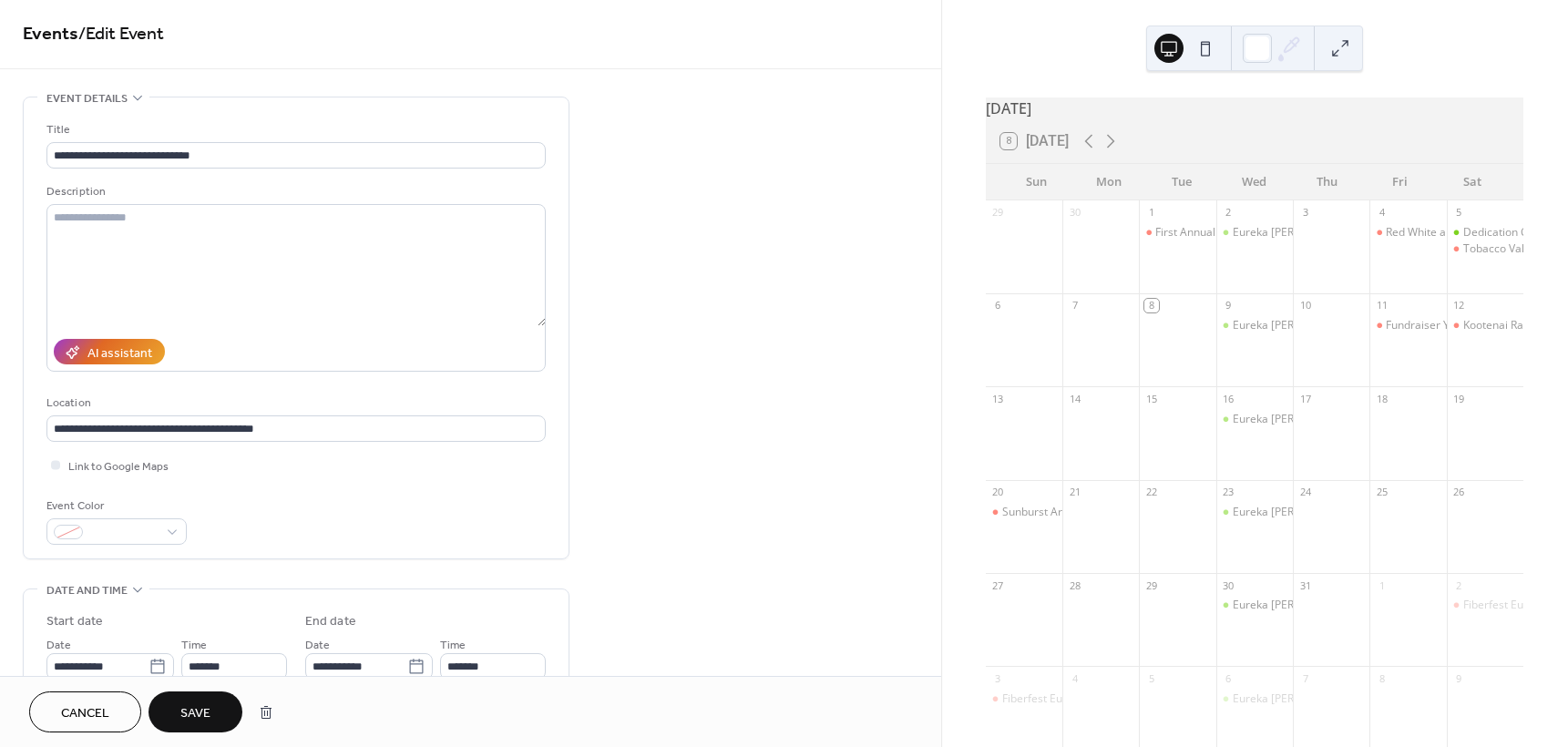 click on "**********" at bounding box center [296, 680] 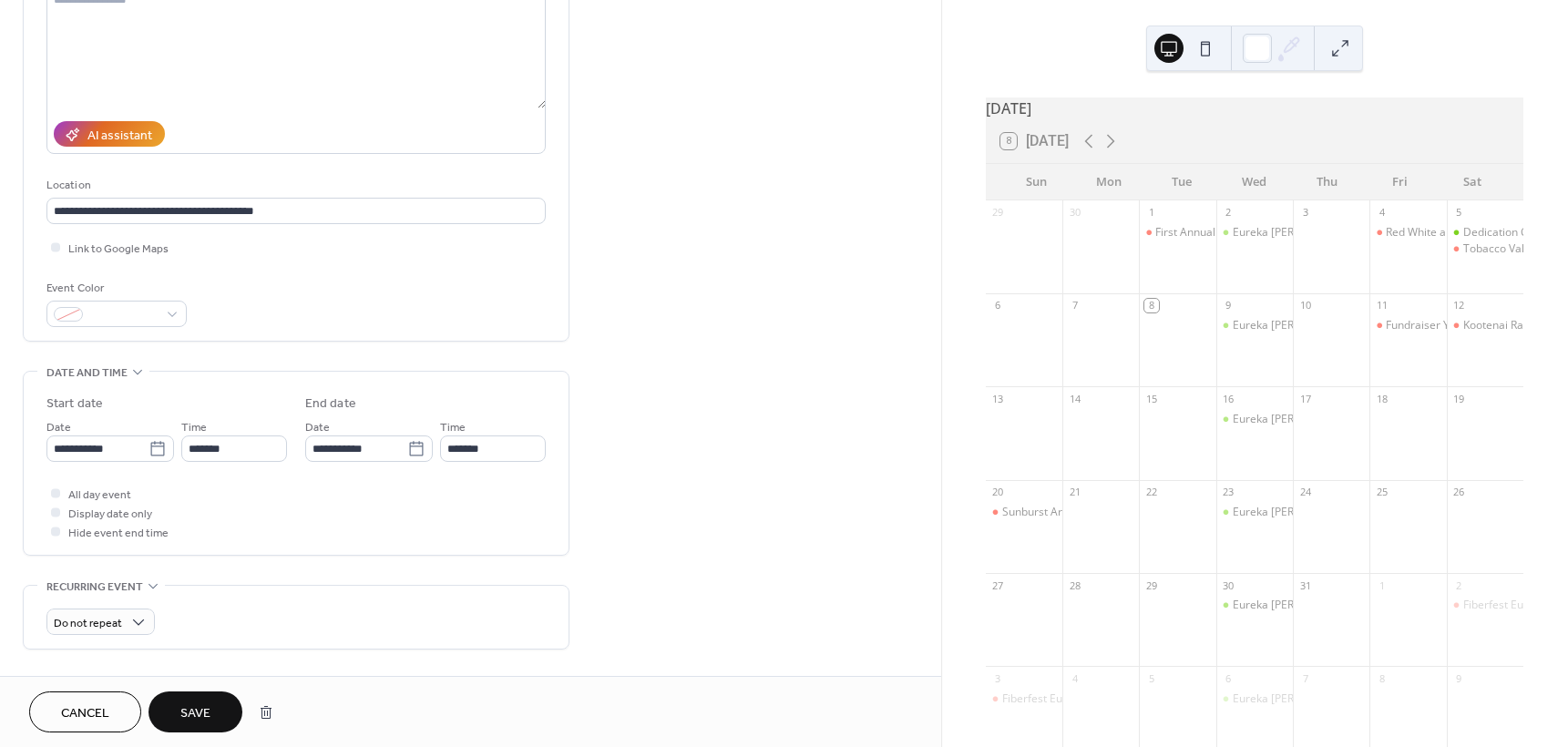 scroll, scrollTop: 222, scrollLeft: 0, axis: vertical 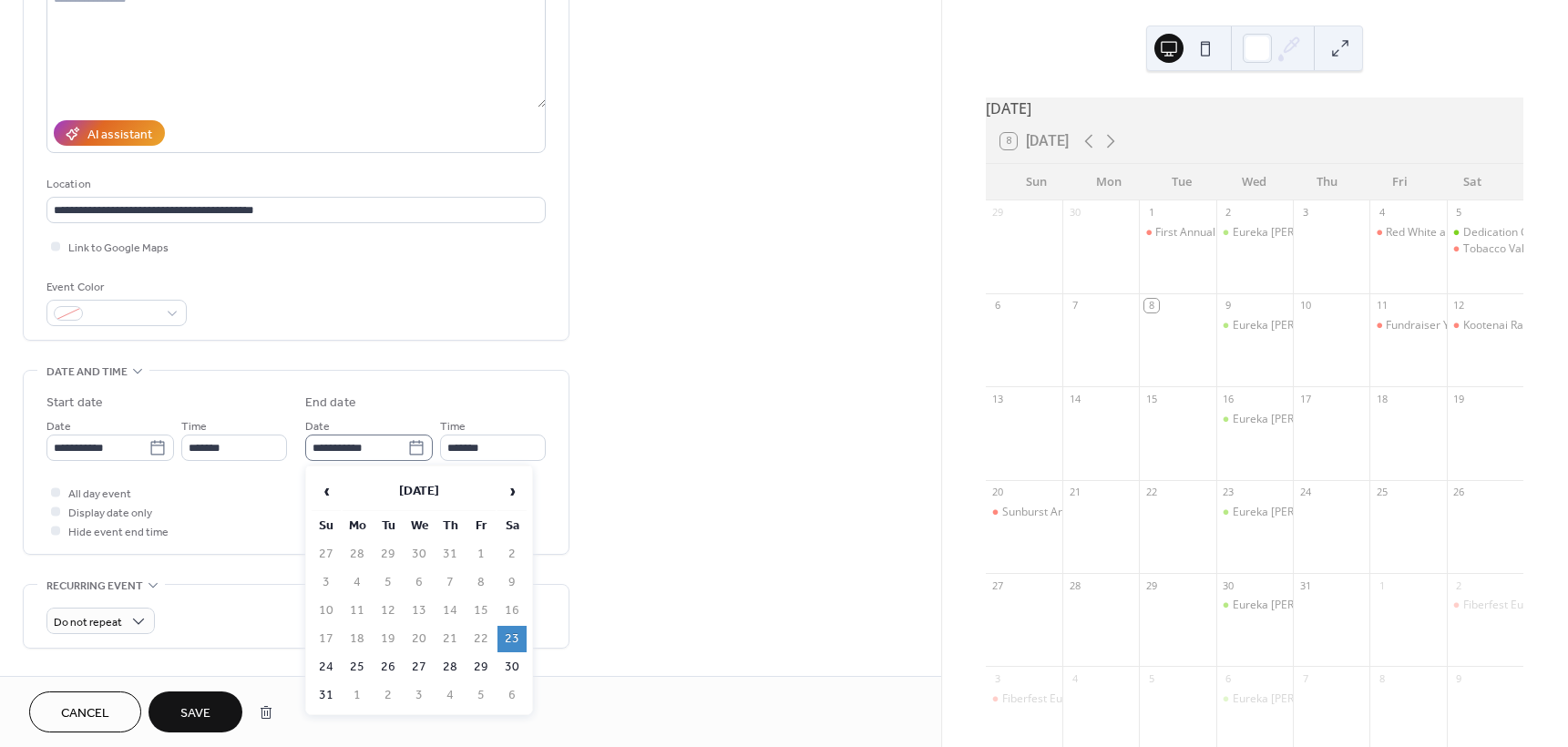 click 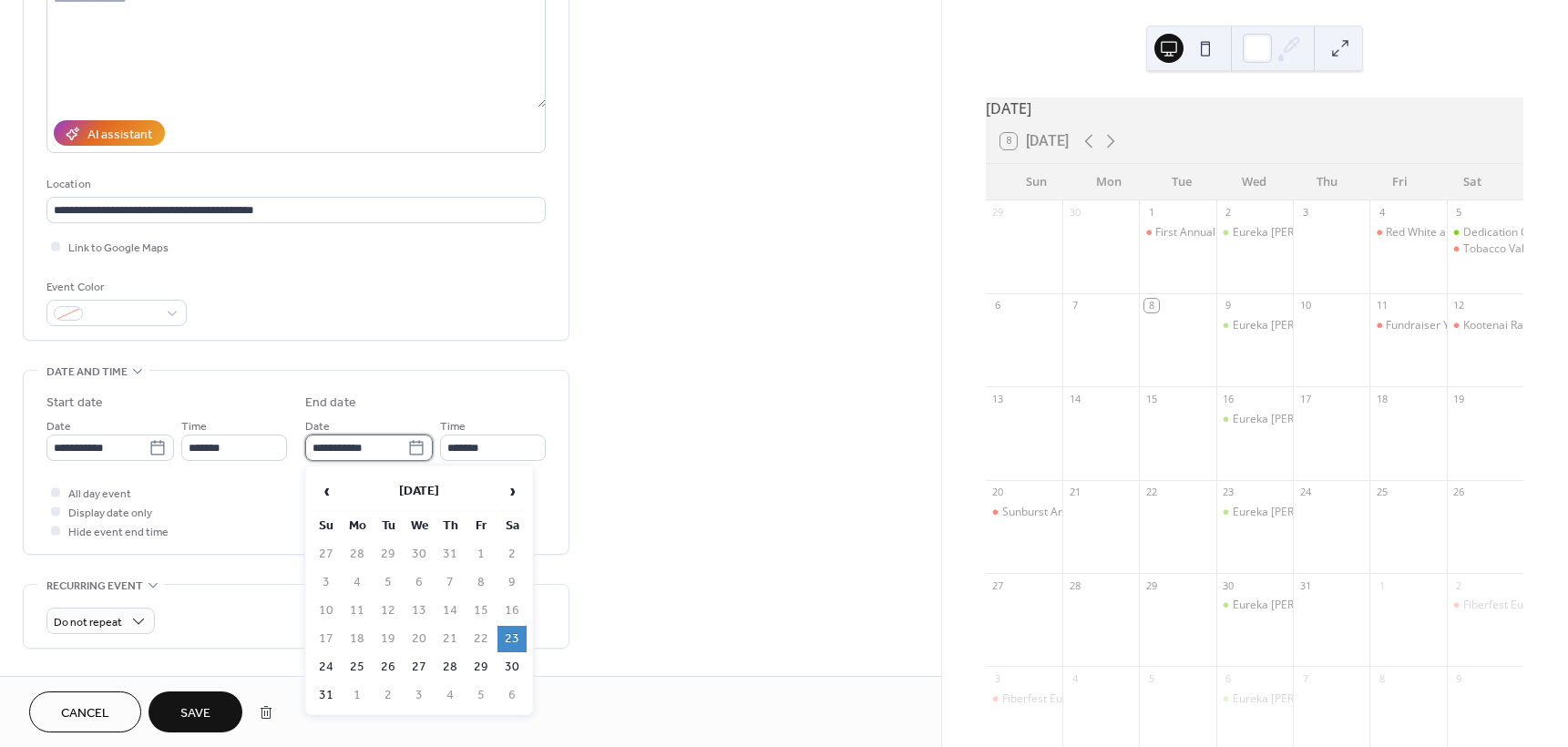 click on "**********" at bounding box center (356, 447) 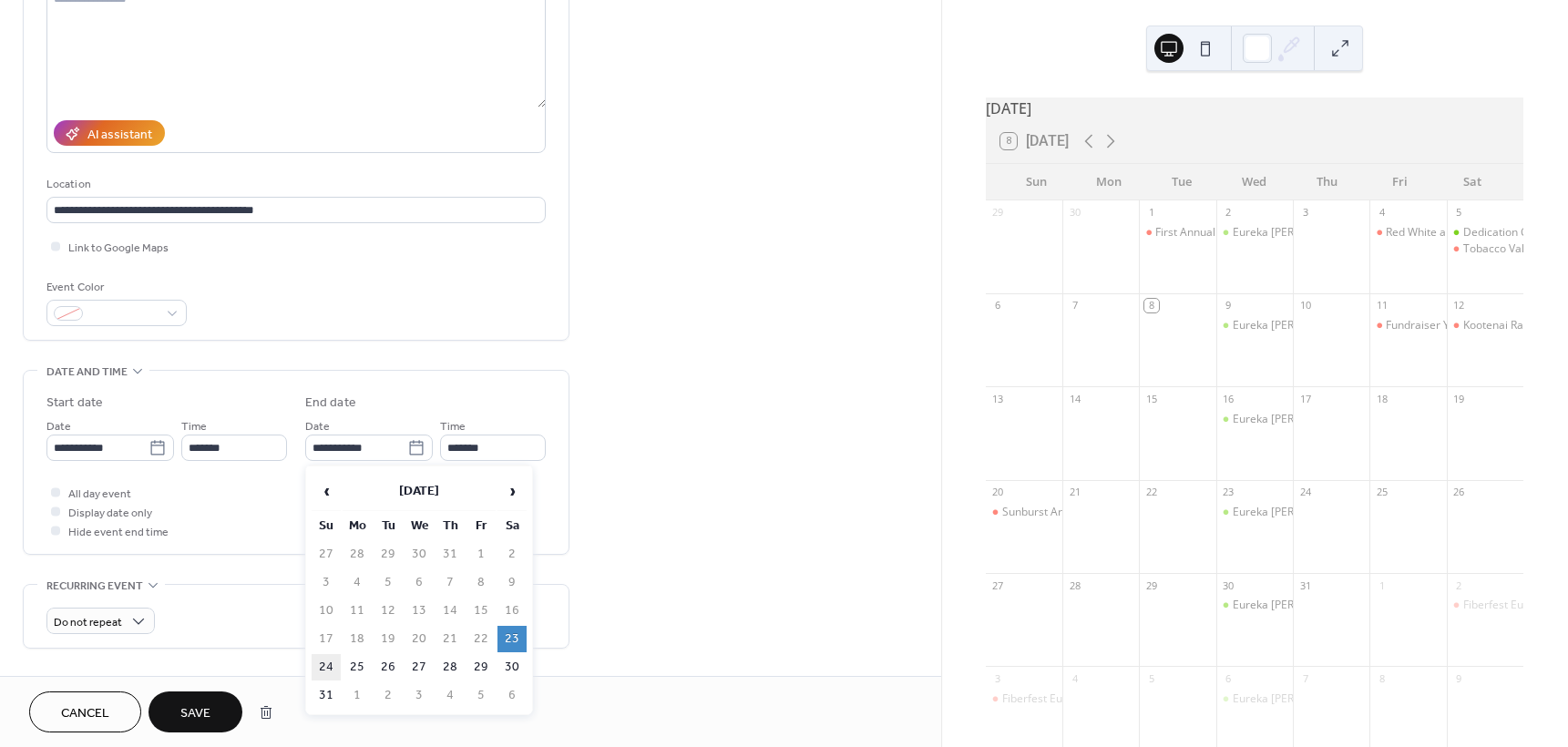 click on "24" at bounding box center (326, 667) 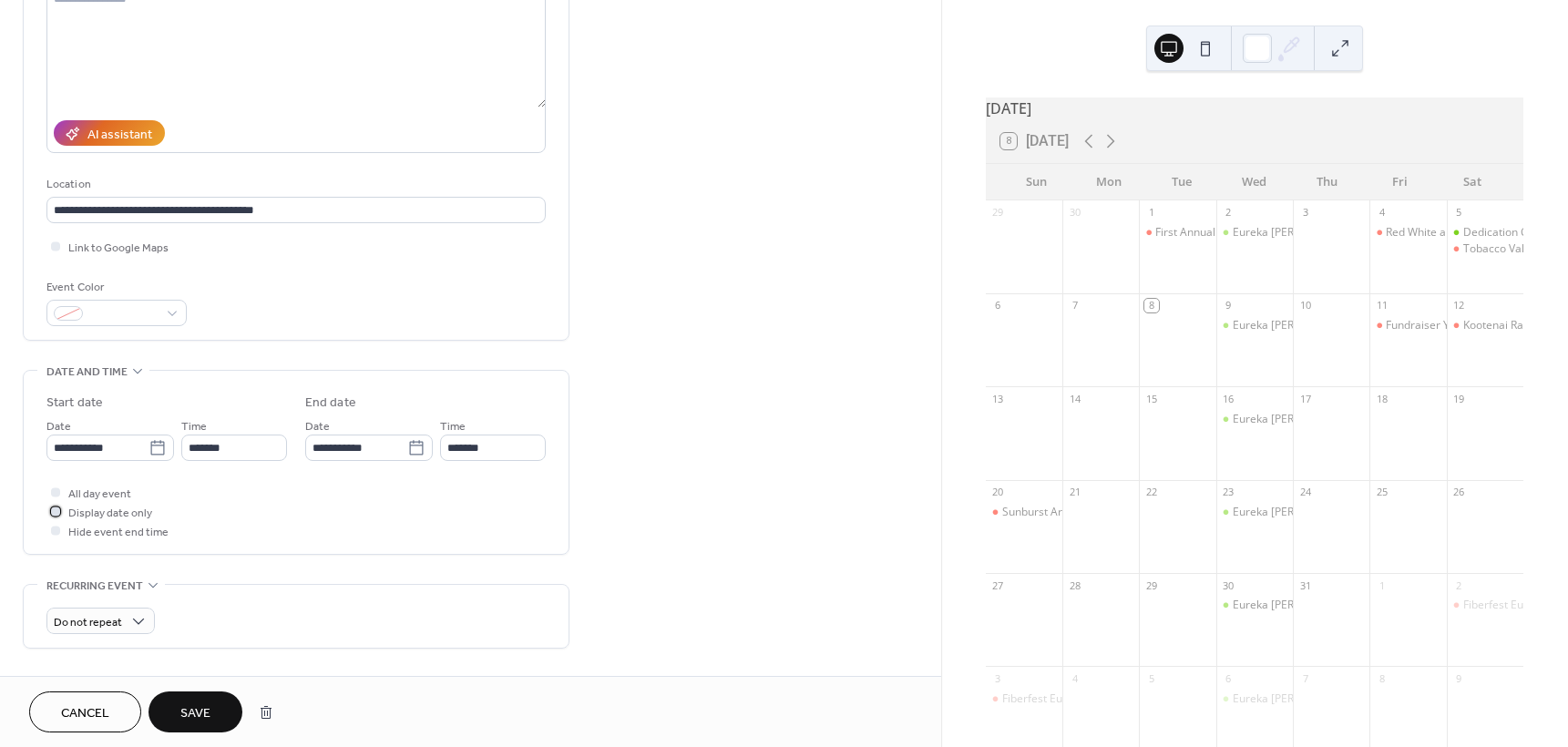click at bounding box center [56, 511] 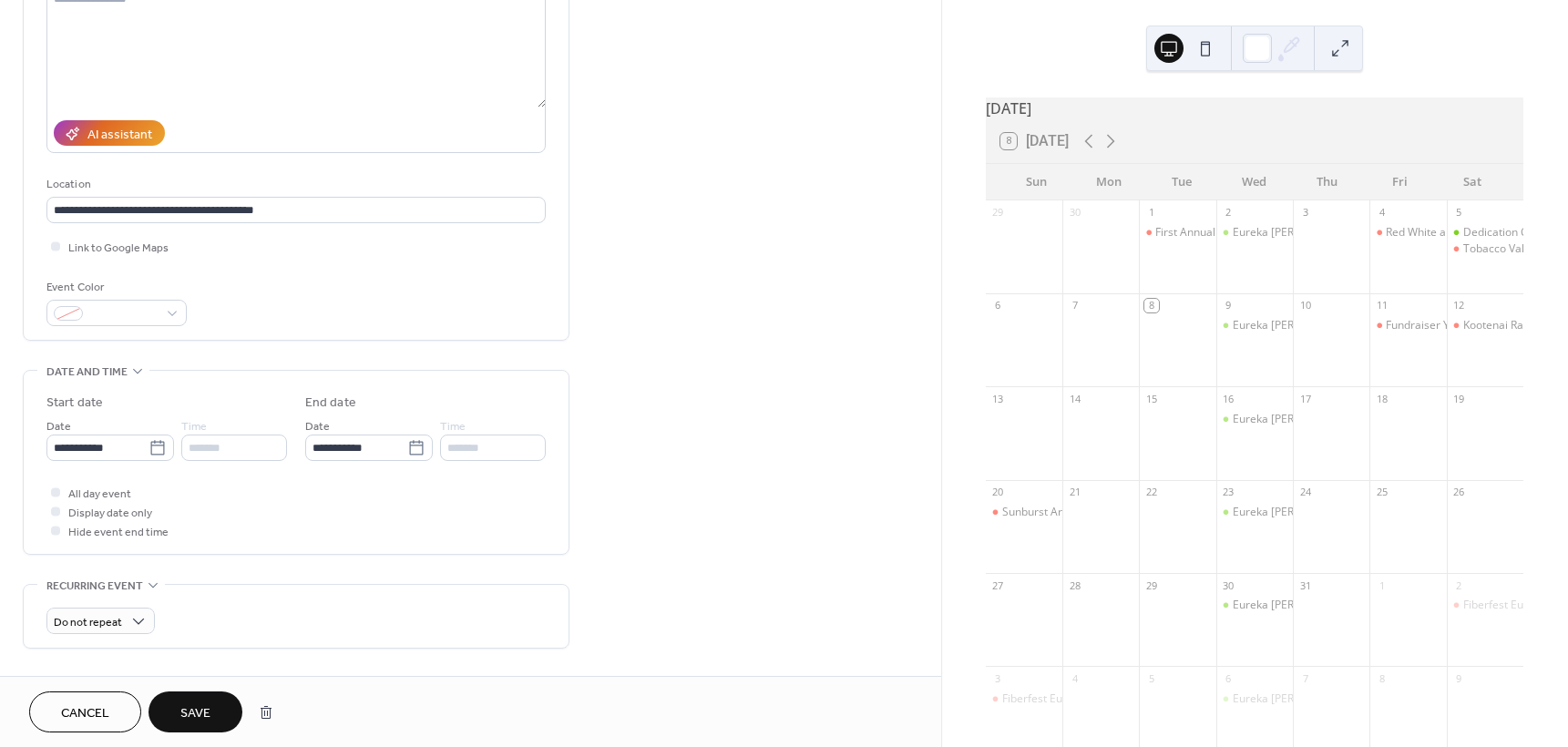 click on "Hide event end time" at bounding box center (118, 532) 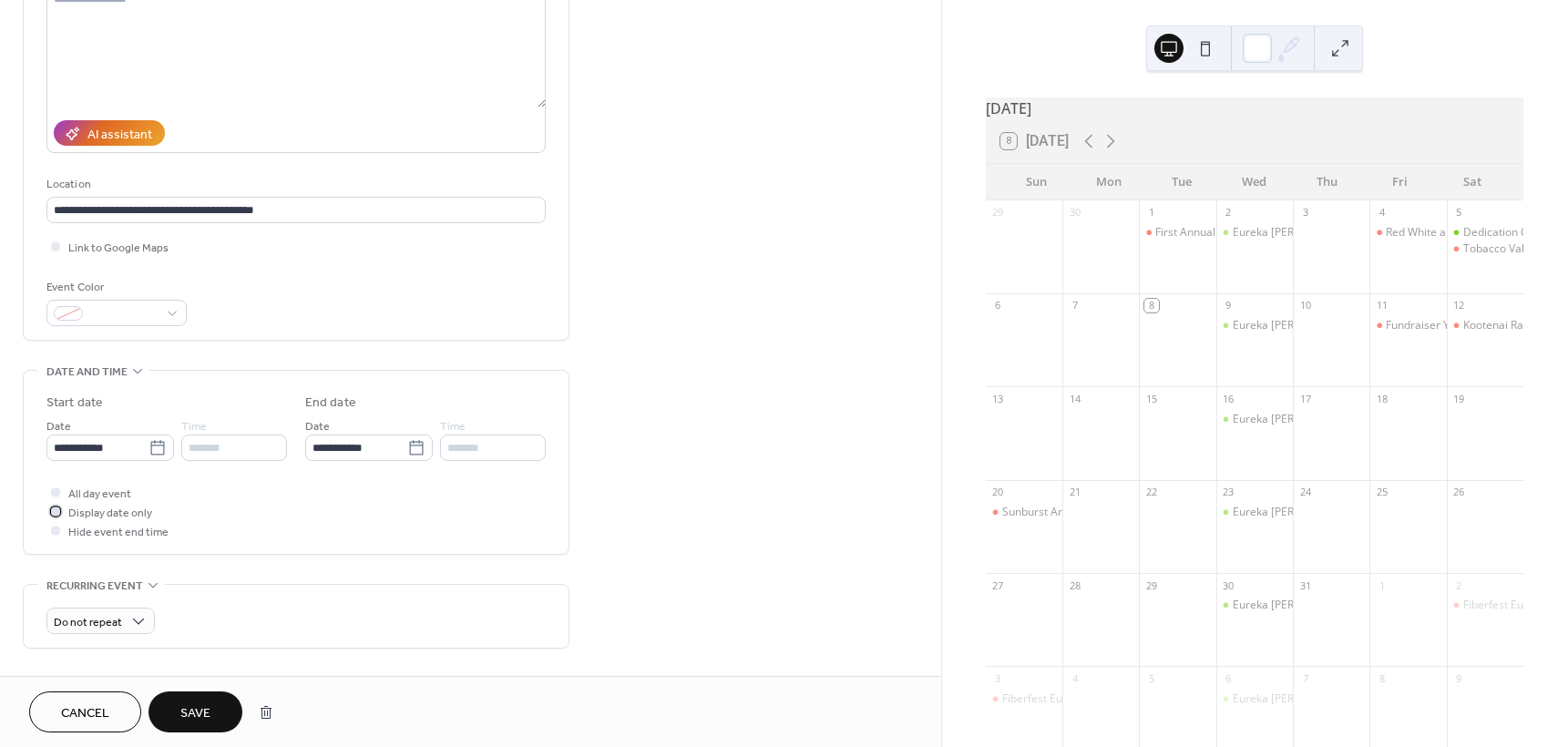 click 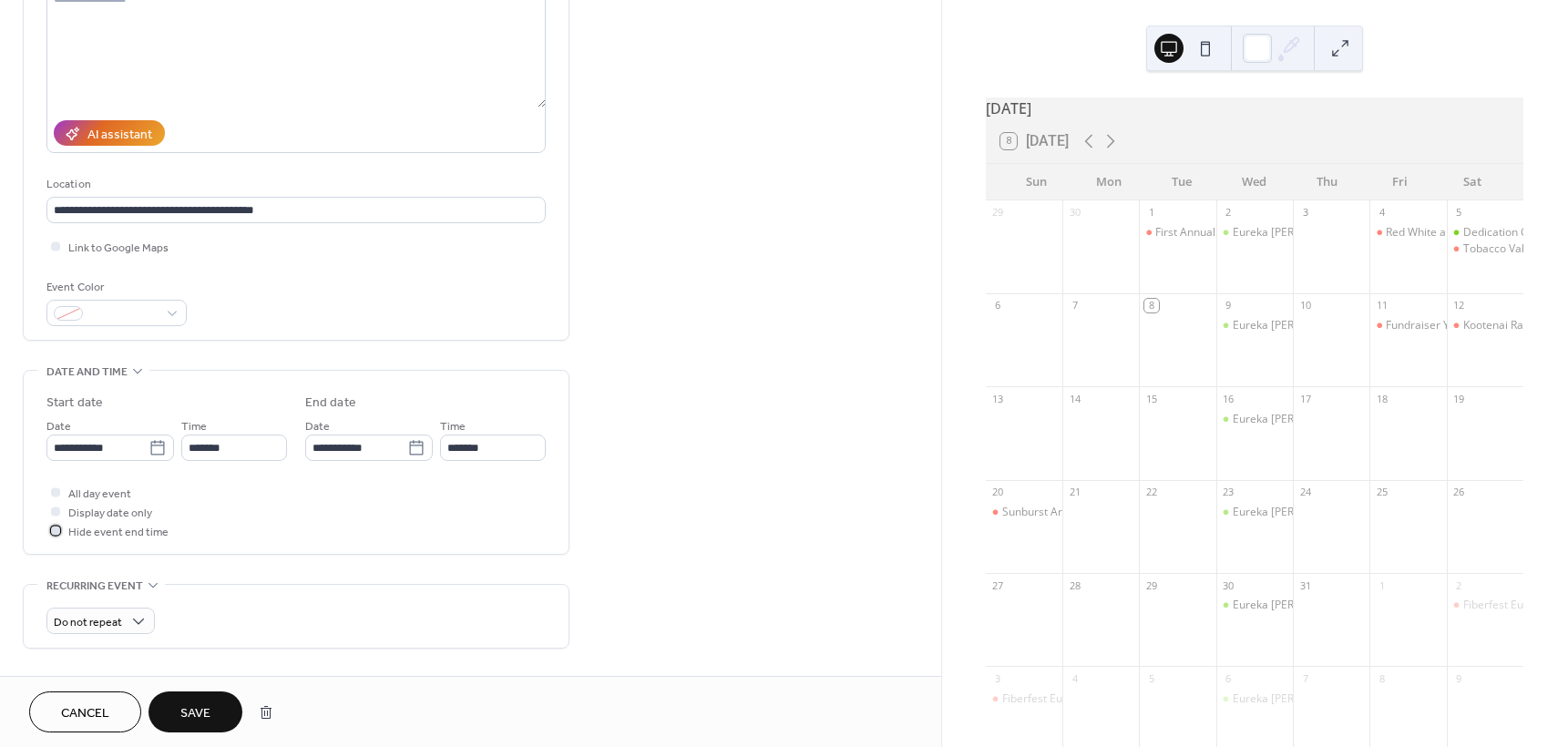 click at bounding box center [56, 530] 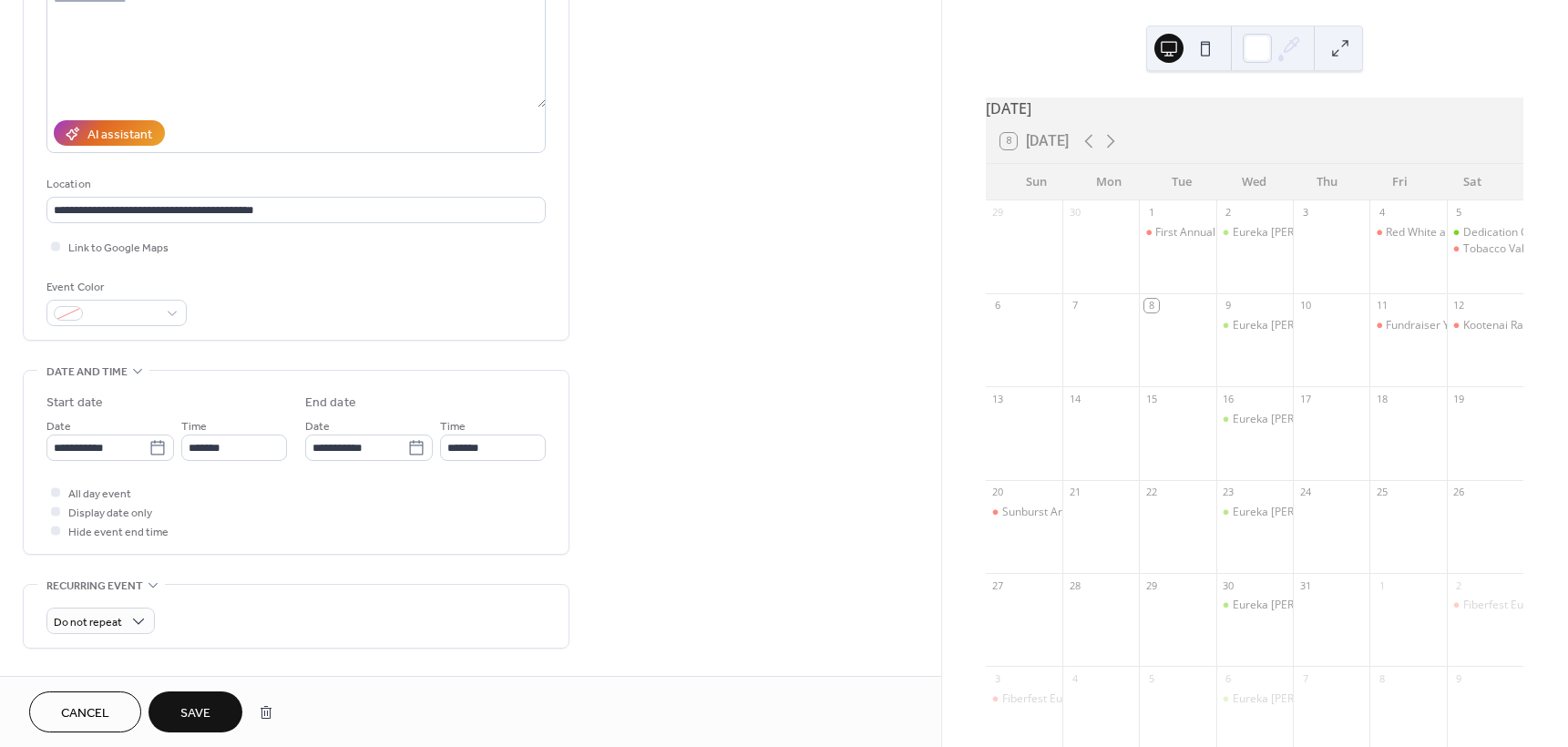 click on "Save" at bounding box center [195, 713] 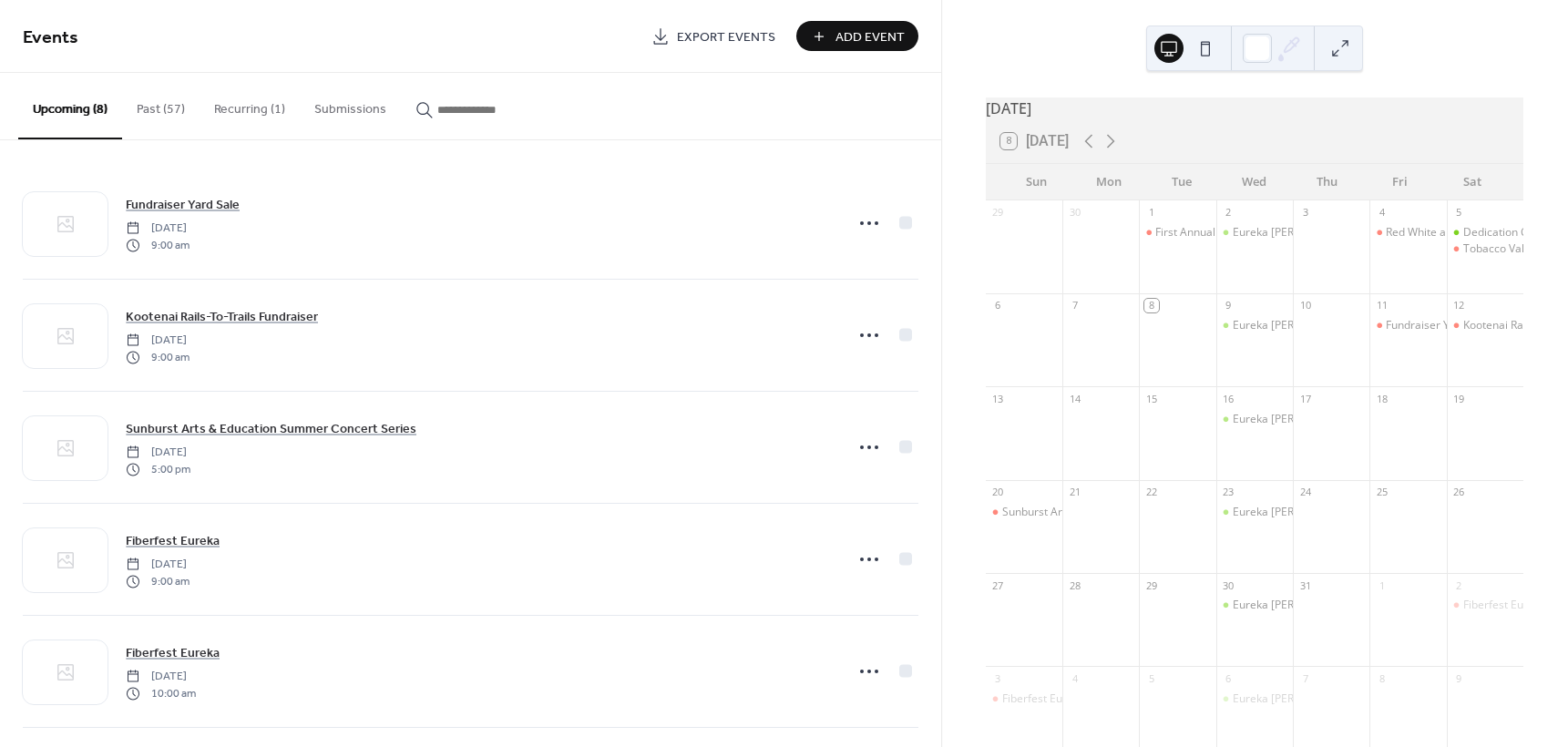 click on "Add Event" at bounding box center (870, 37) 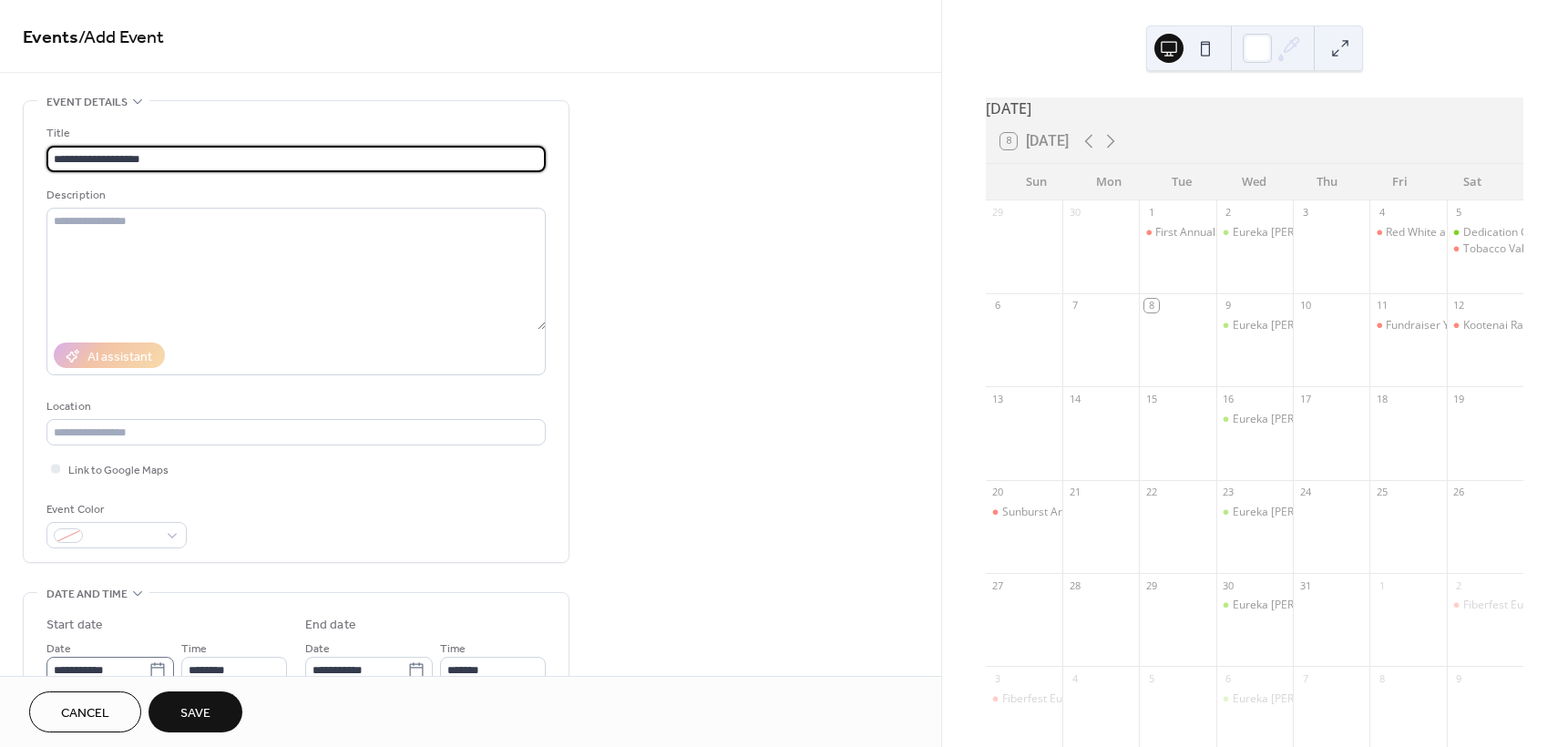 type on "**********" 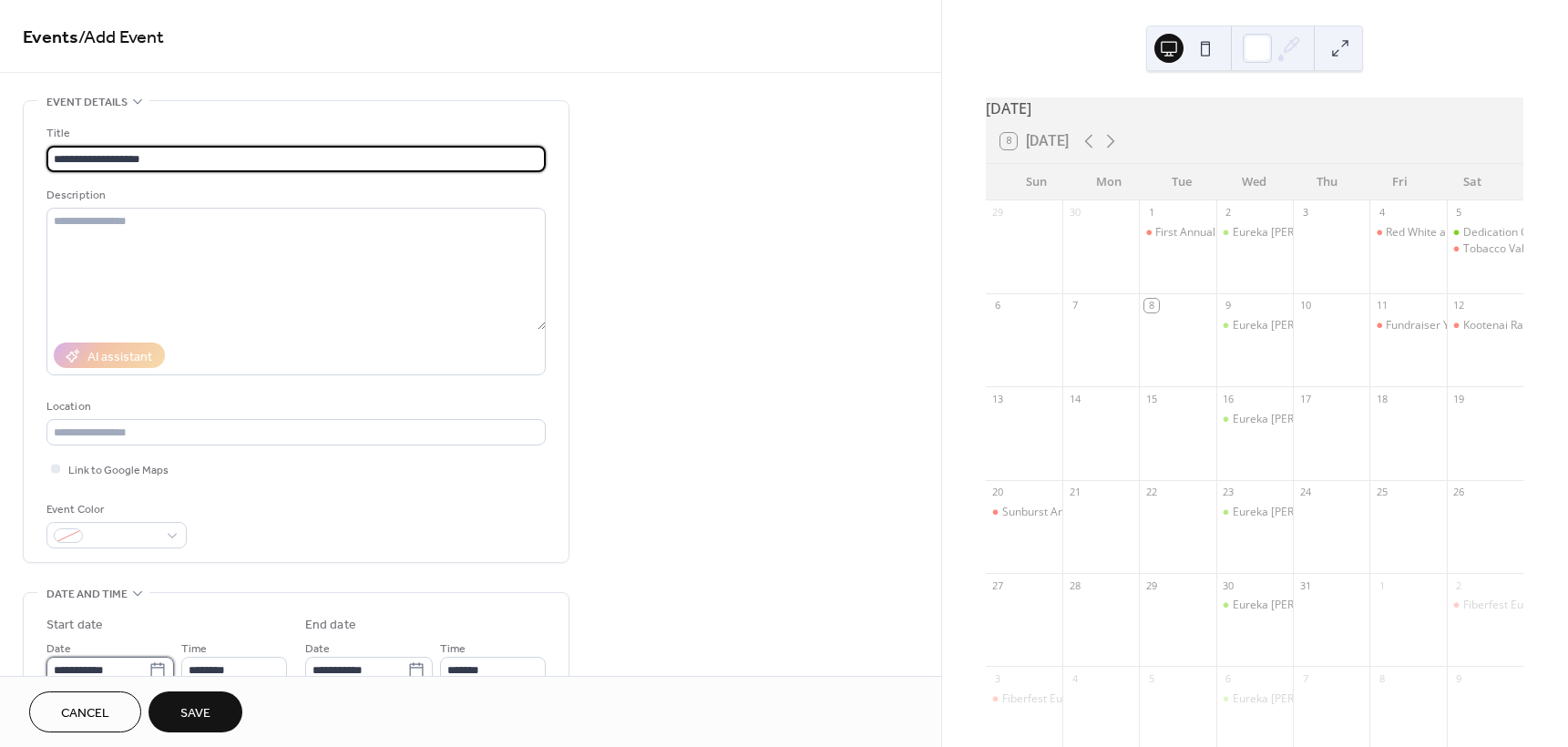 click on "**********" at bounding box center [97, 670] 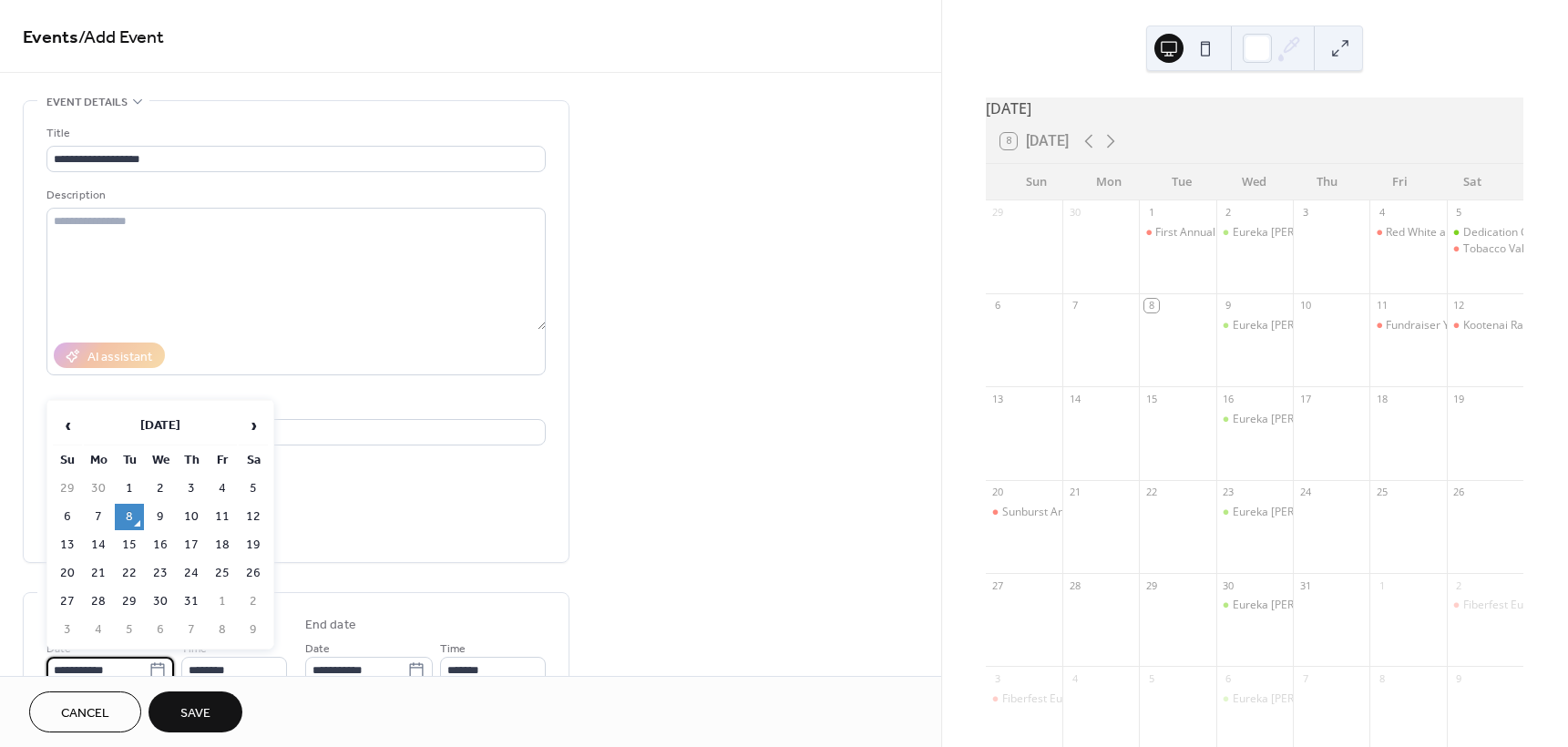 scroll, scrollTop: 7, scrollLeft: 0, axis: vertical 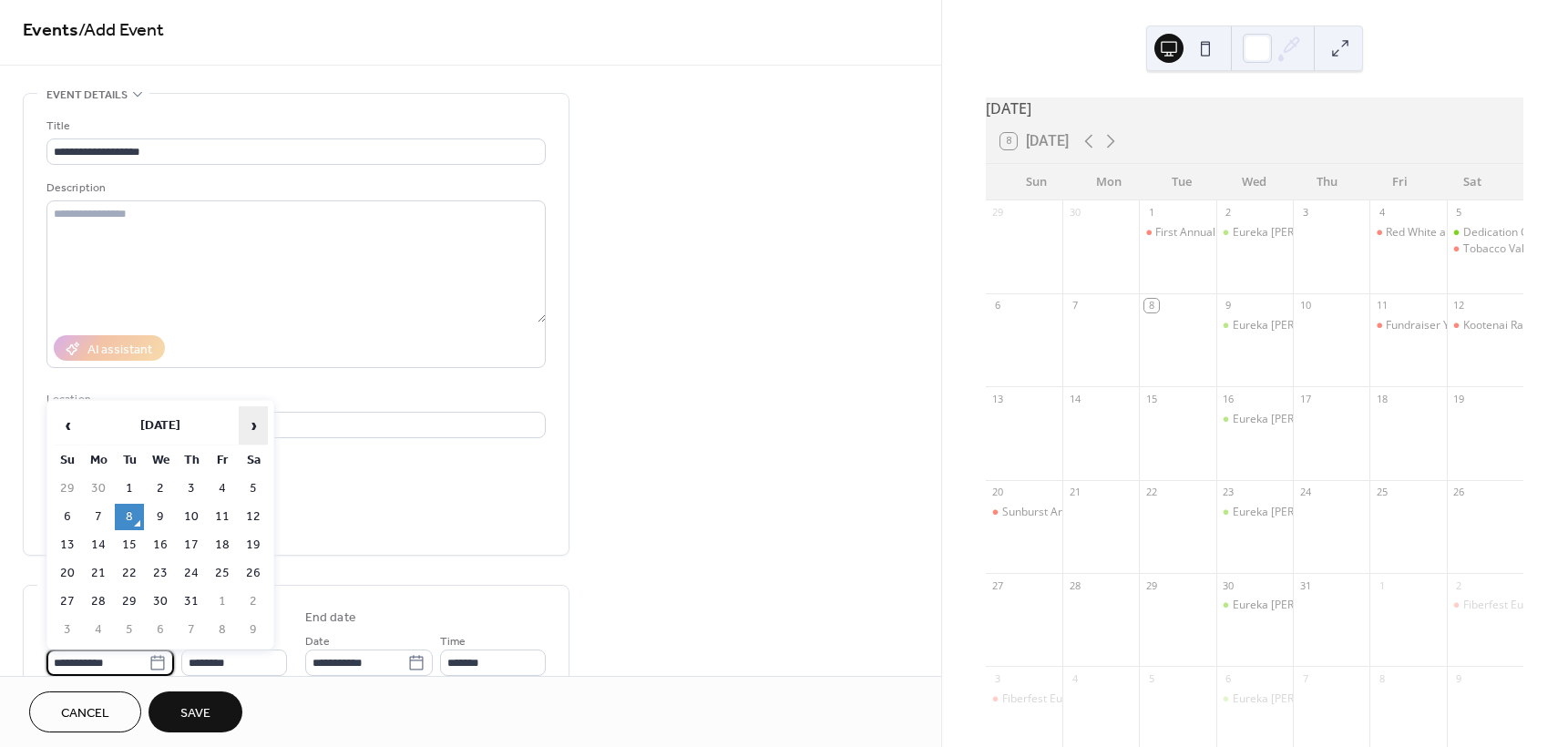 click on "›" at bounding box center [253, 425] 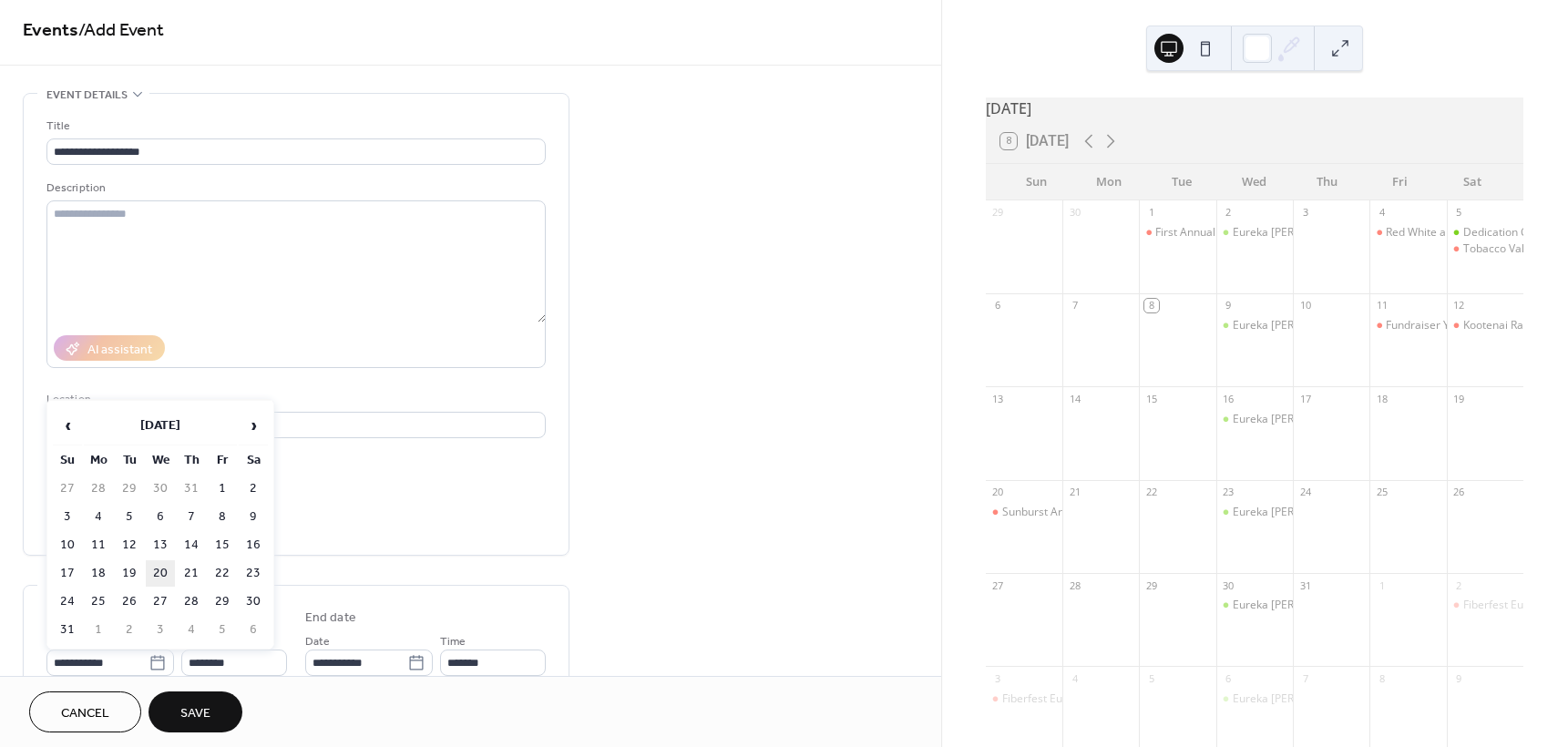 click on "20" at bounding box center (160, 573) 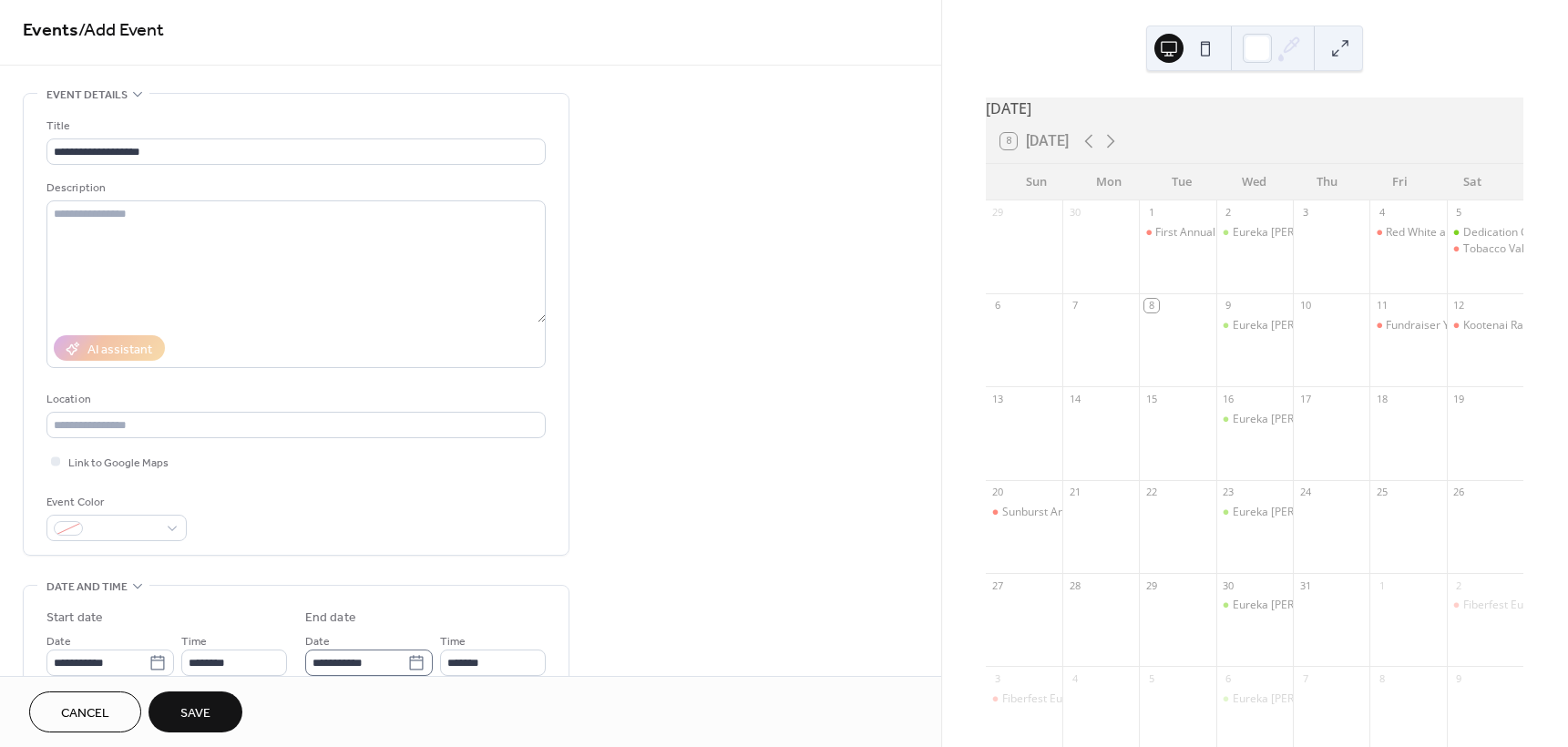 click 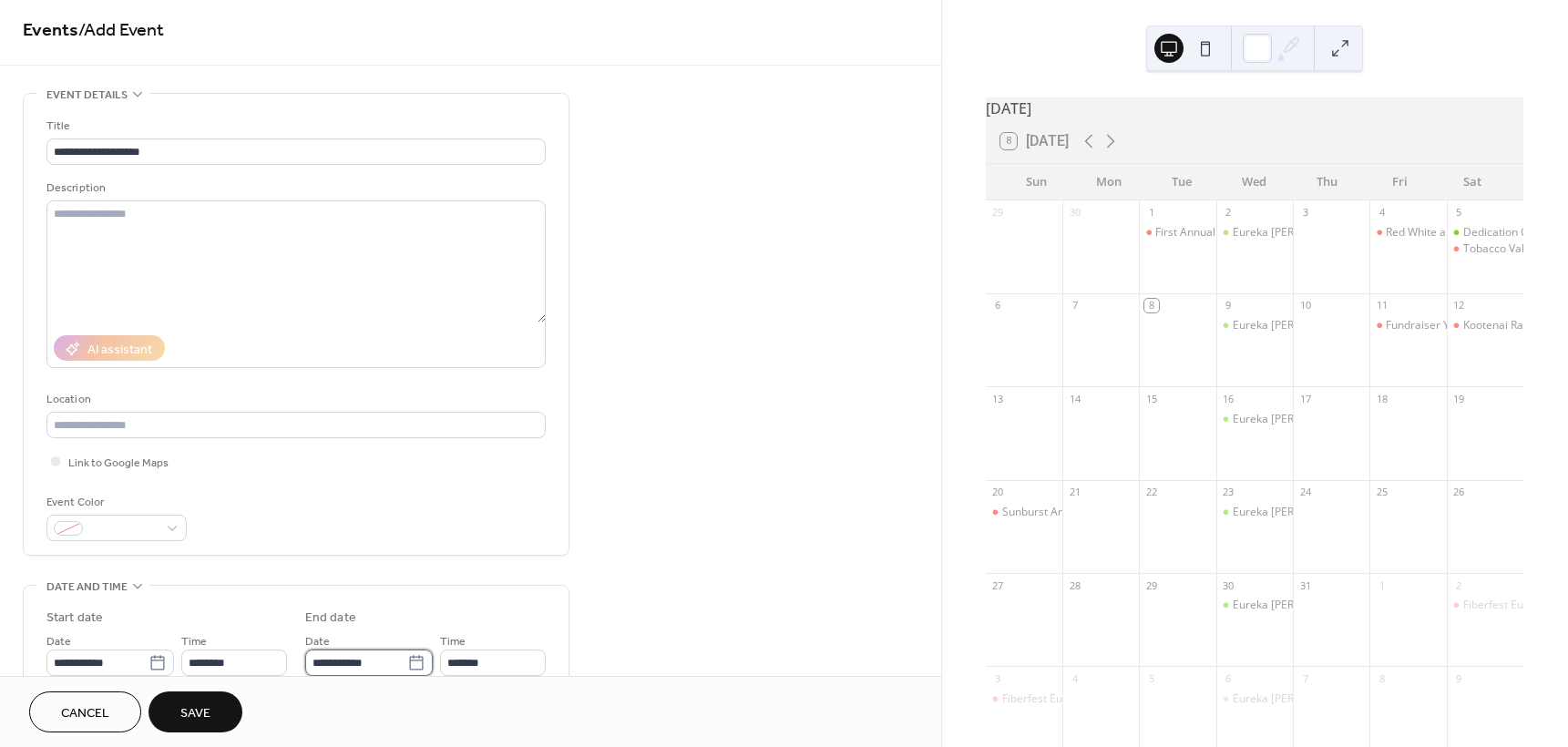 click on "**********" at bounding box center [356, 662] 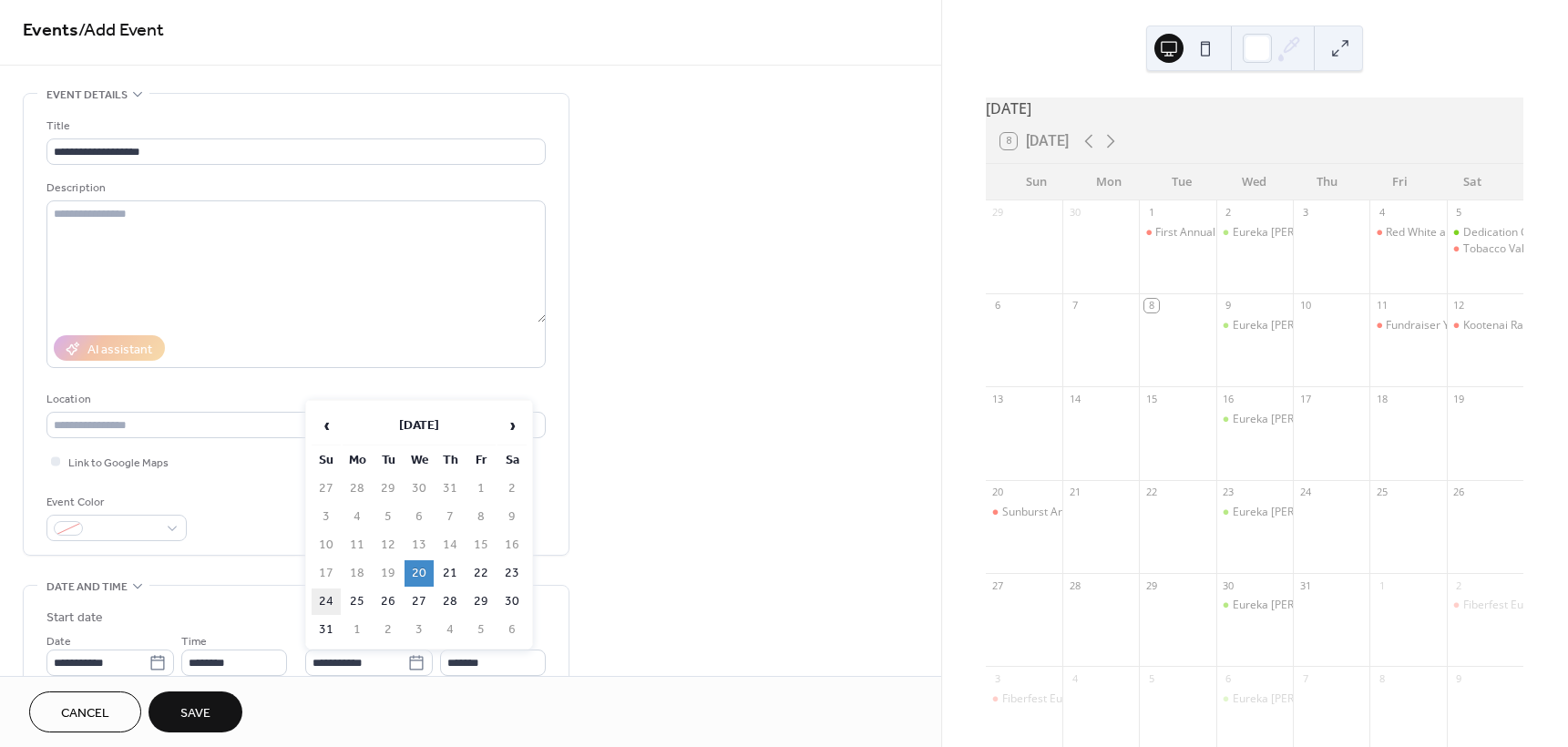 click on "24" at bounding box center [326, 601] 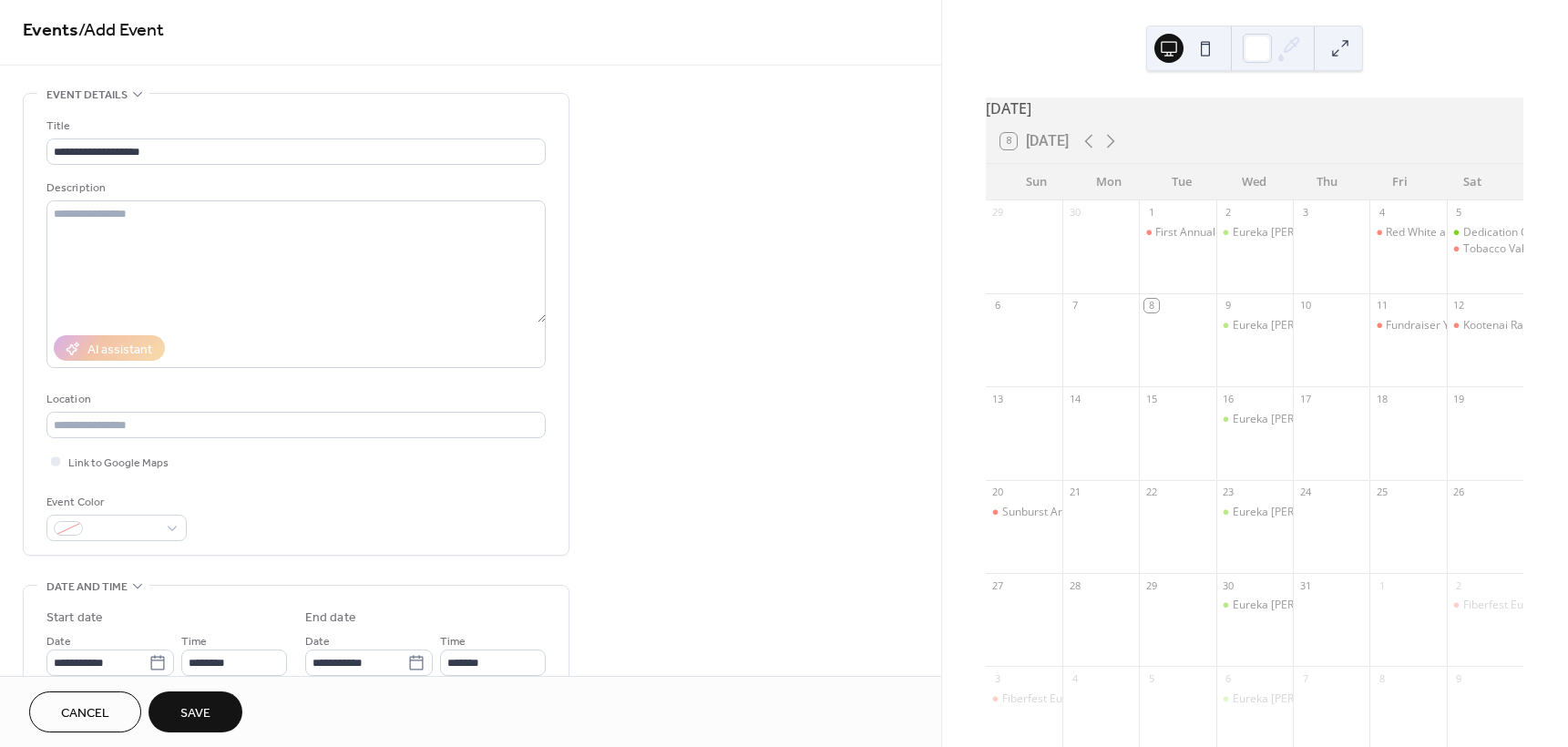 click on "**********" at bounding box center [296, 677] 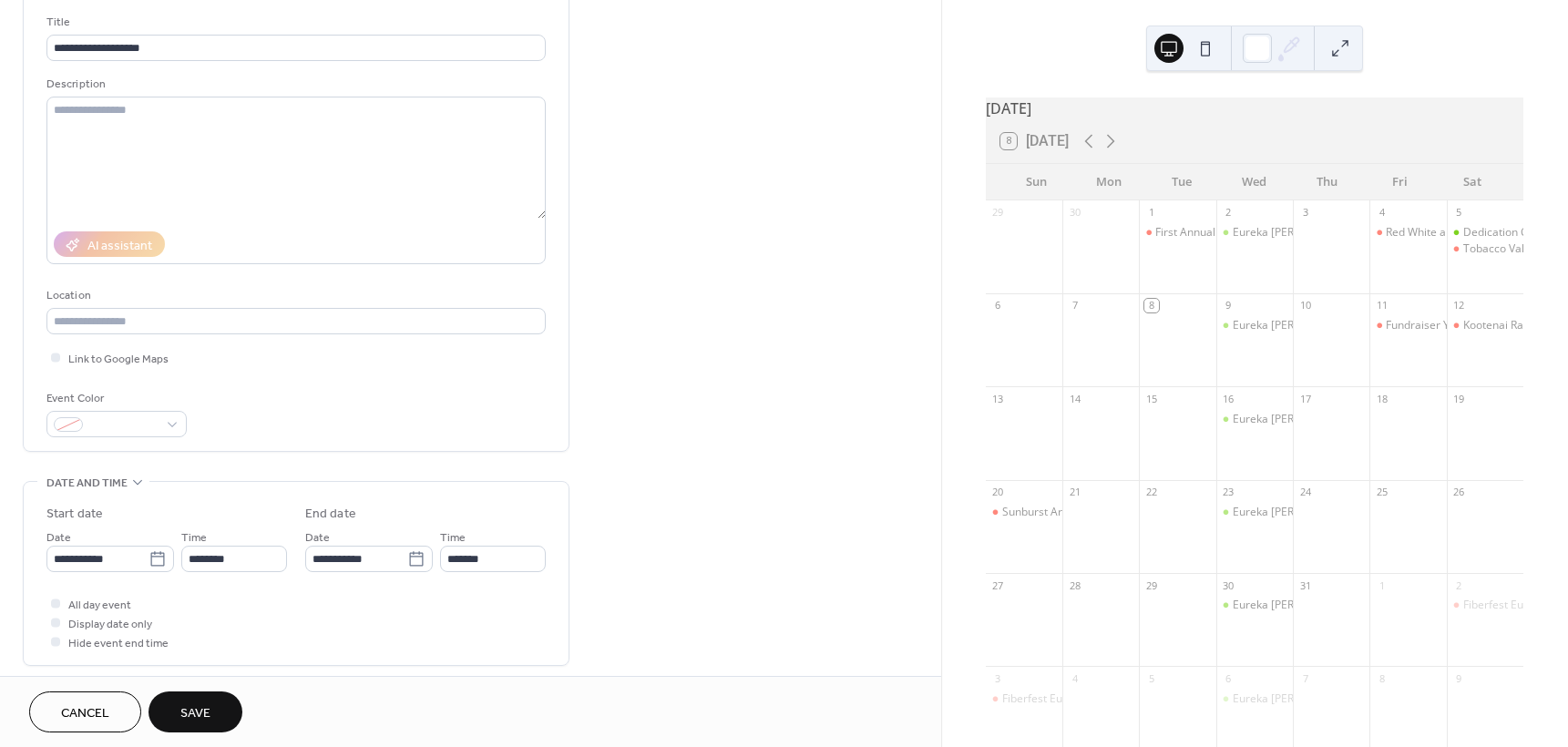 scroll, scrollTop: 153, scrollLeft: 0, axis: vertical 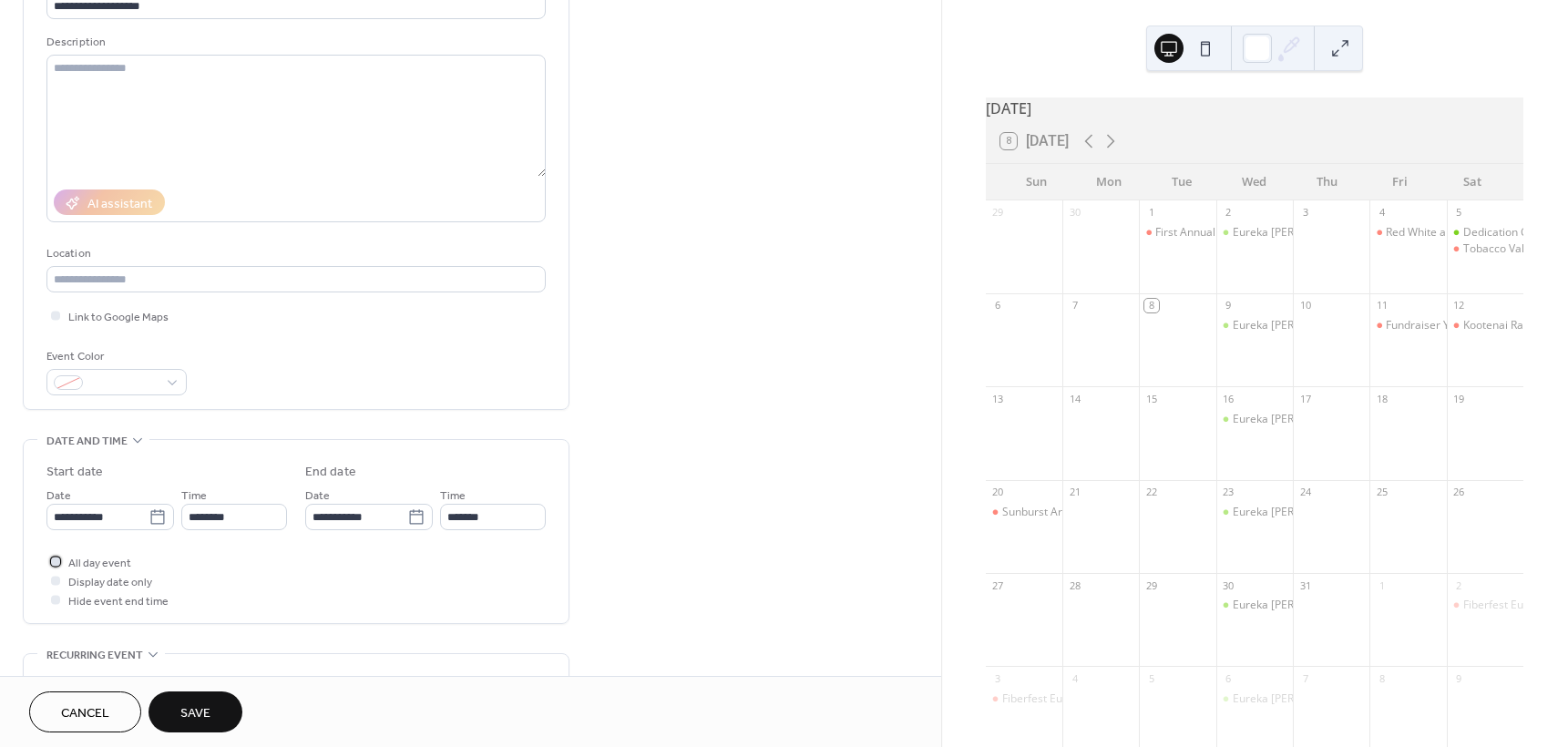 click on "All day event" at bounding box center [99, 563] 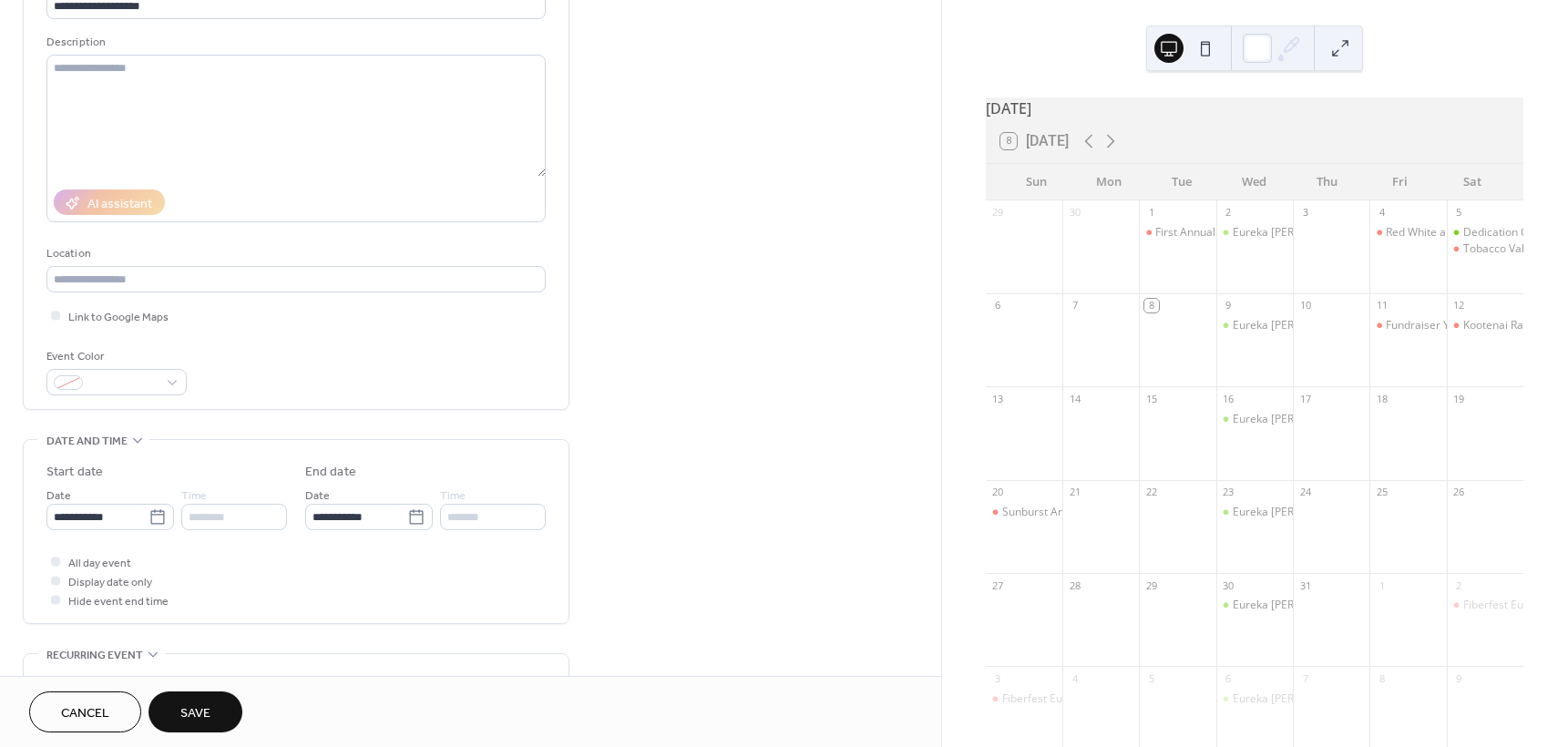 click on "Save" at bounding box center (195, 713) 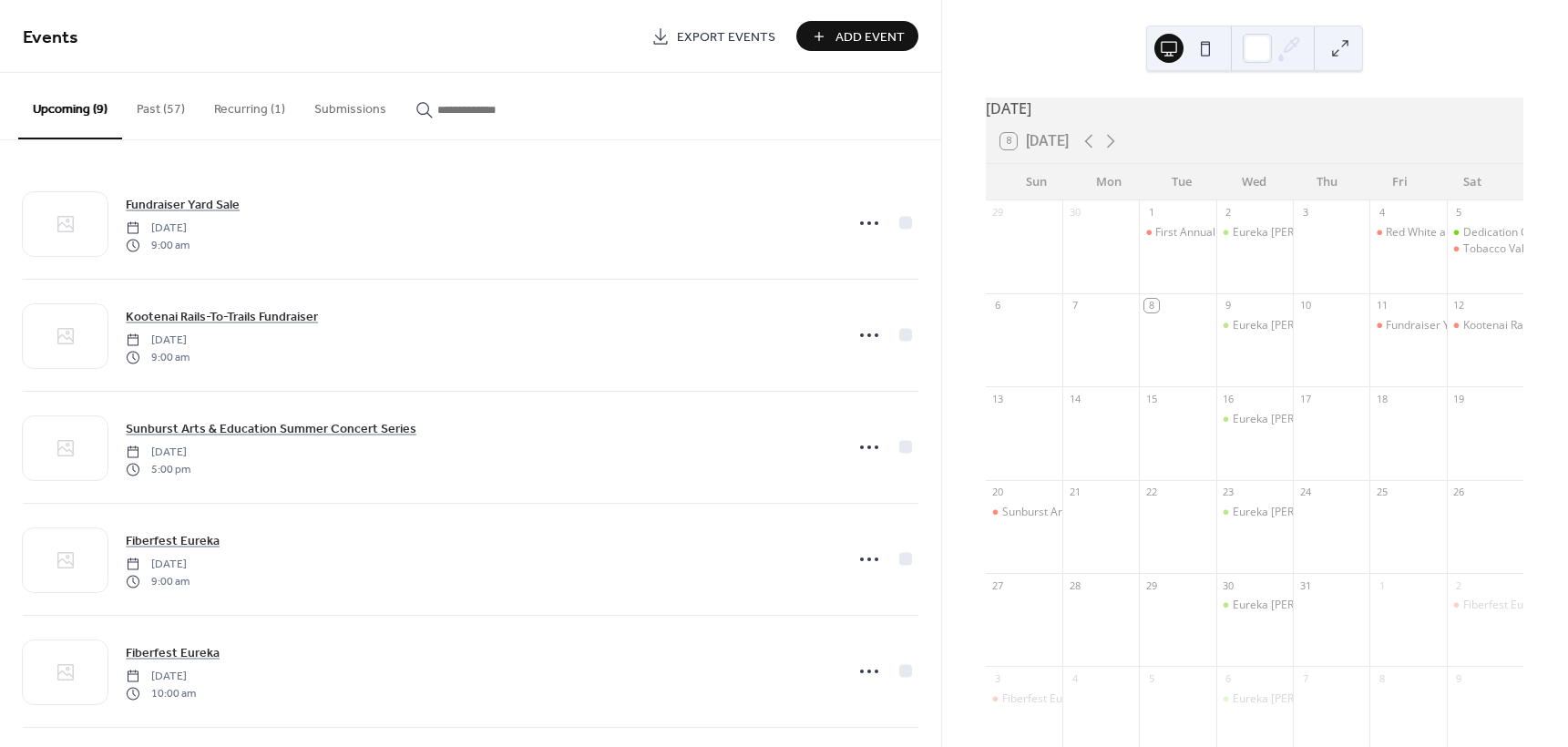 click on "Events" at bounding box center (330, 37) 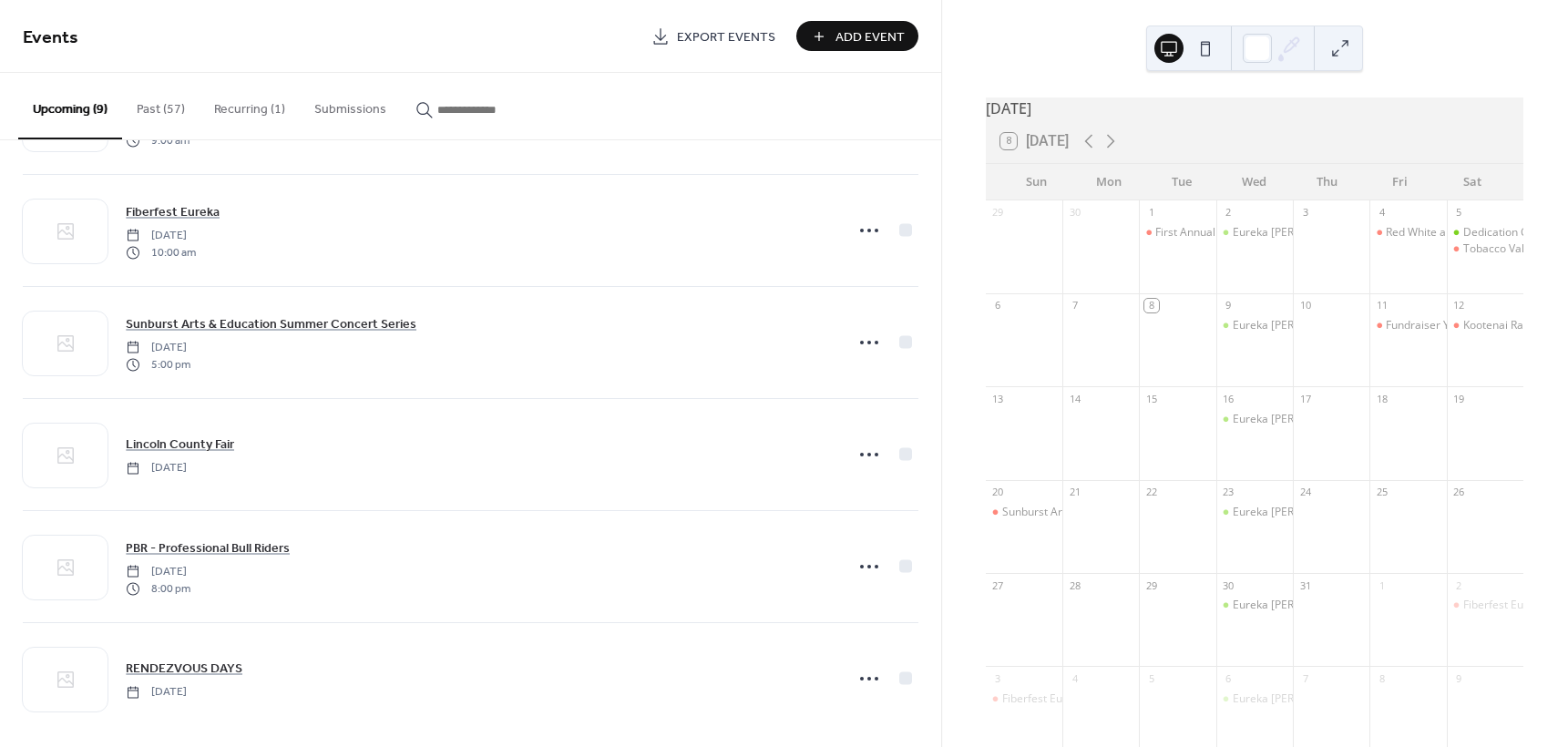 scroll, scrollTop: 443, scrollLeft: 0, axis: vertical 